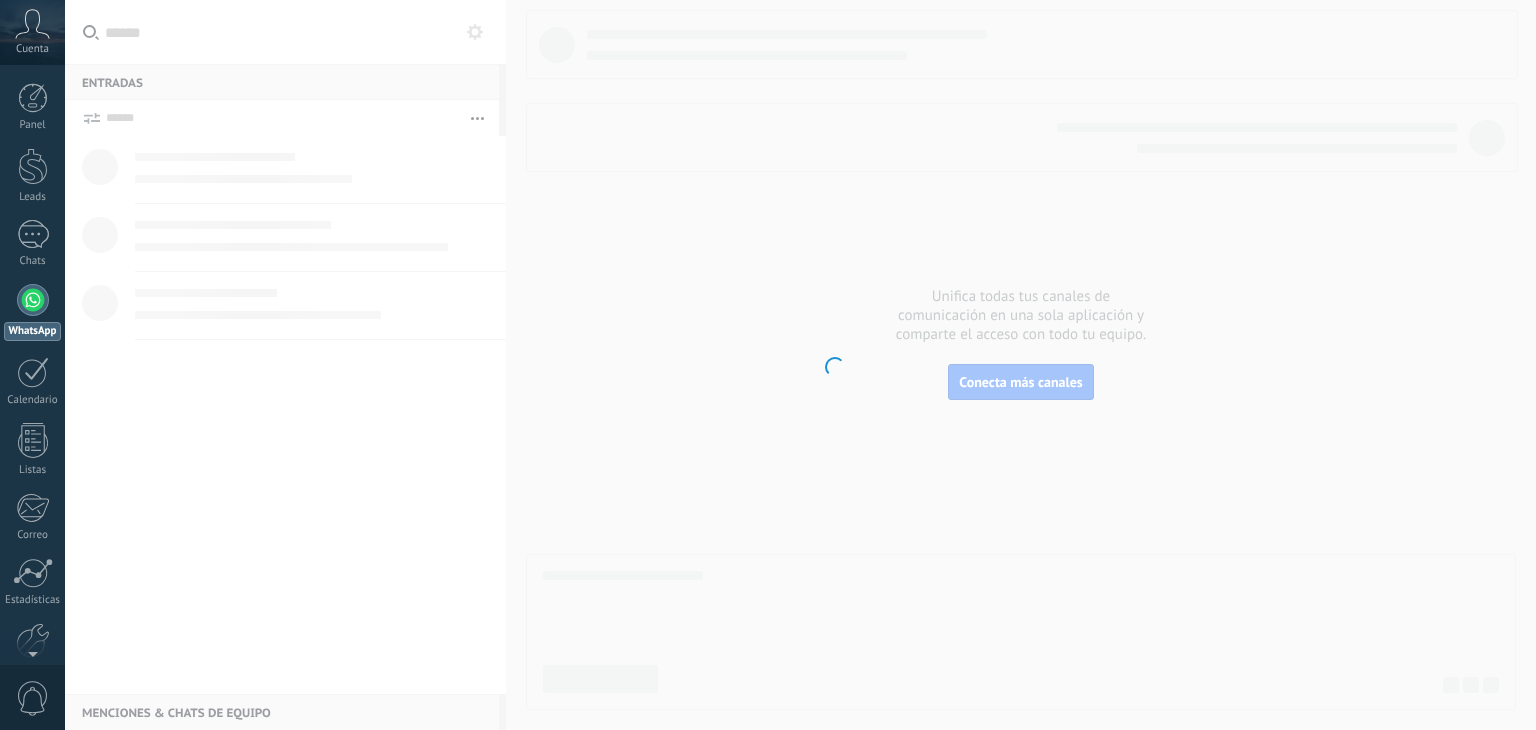 scroll, scrollTop: 0, scrollLeft: 0, axis: both 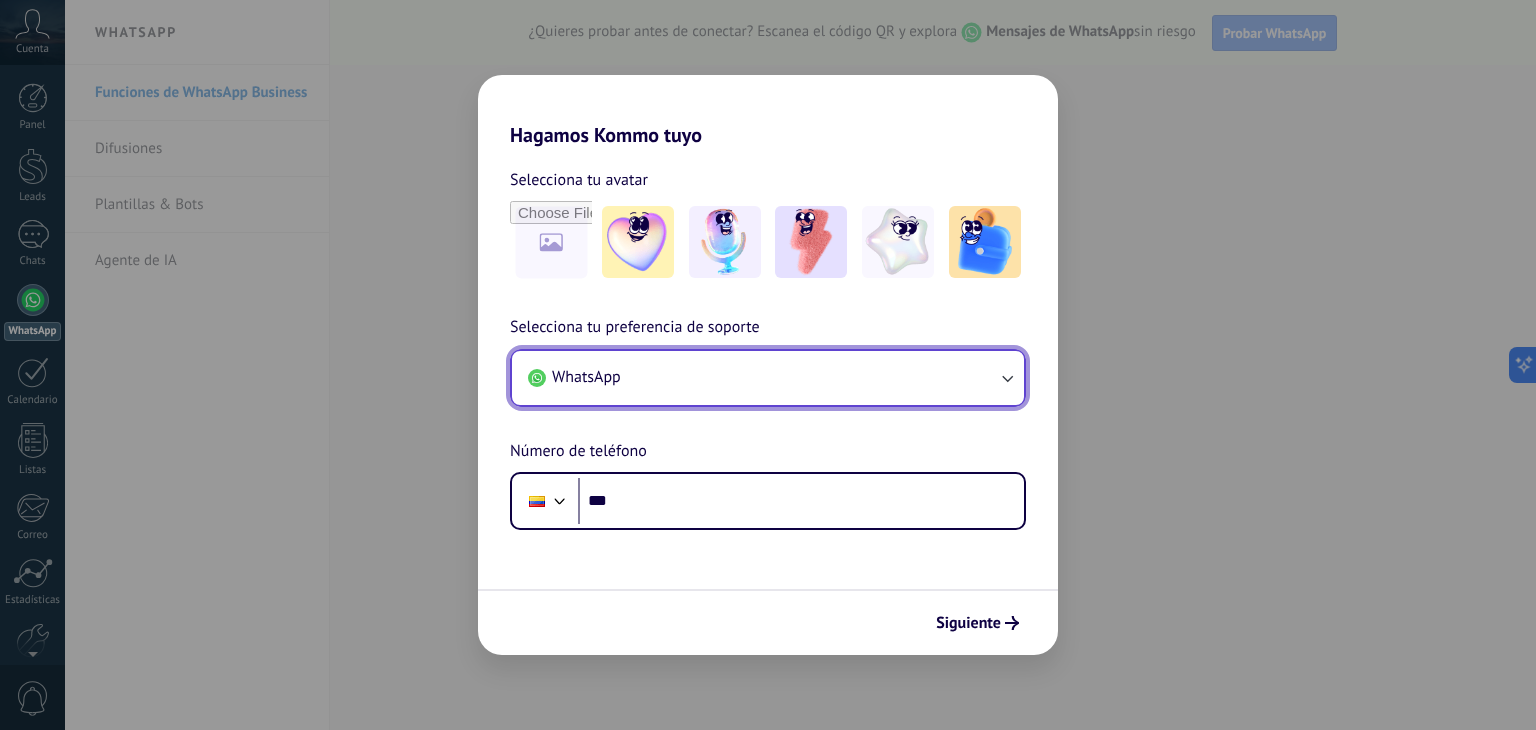 click on "WhatsApp" at bounding box center [768, 378] 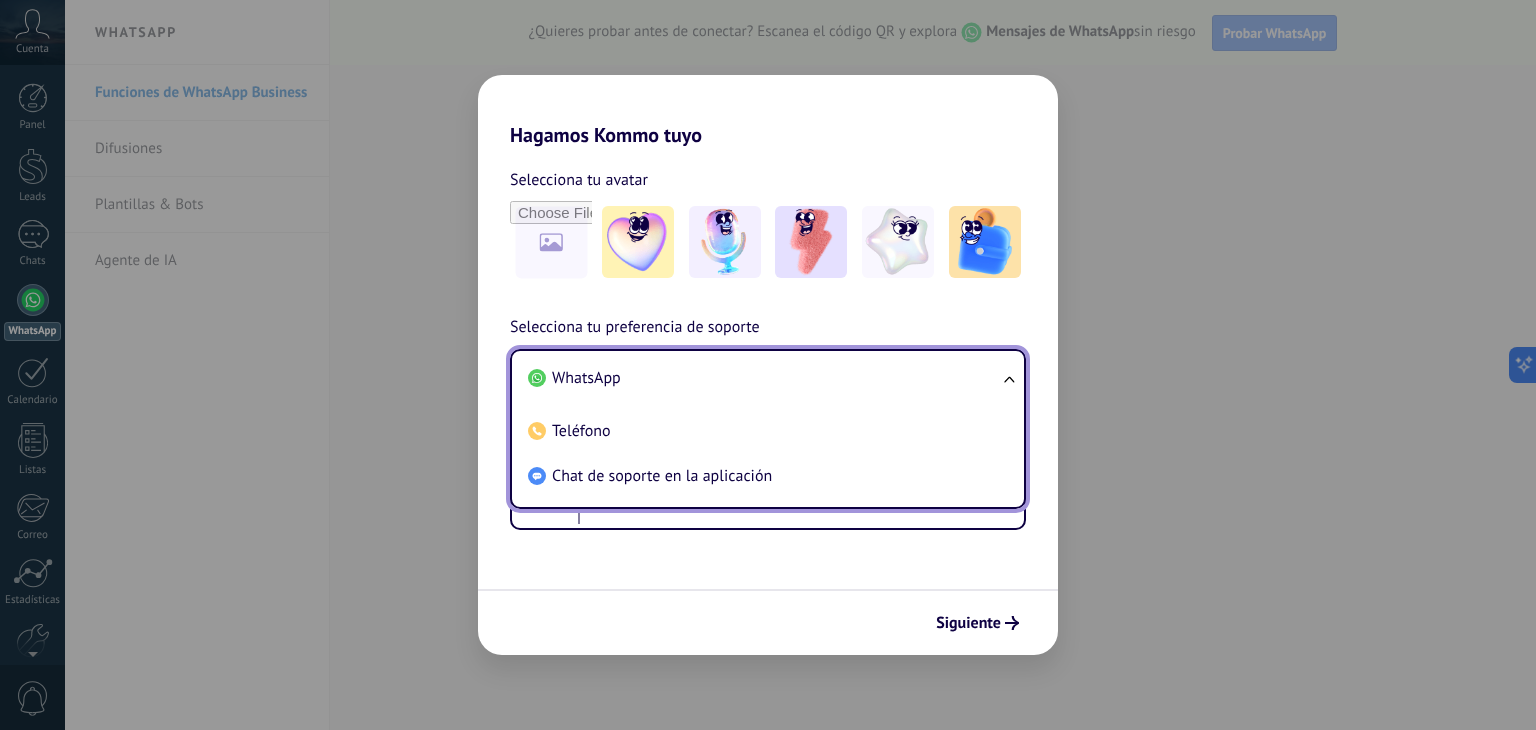 click on "WhatsApp" at bounding box center [764, 378] 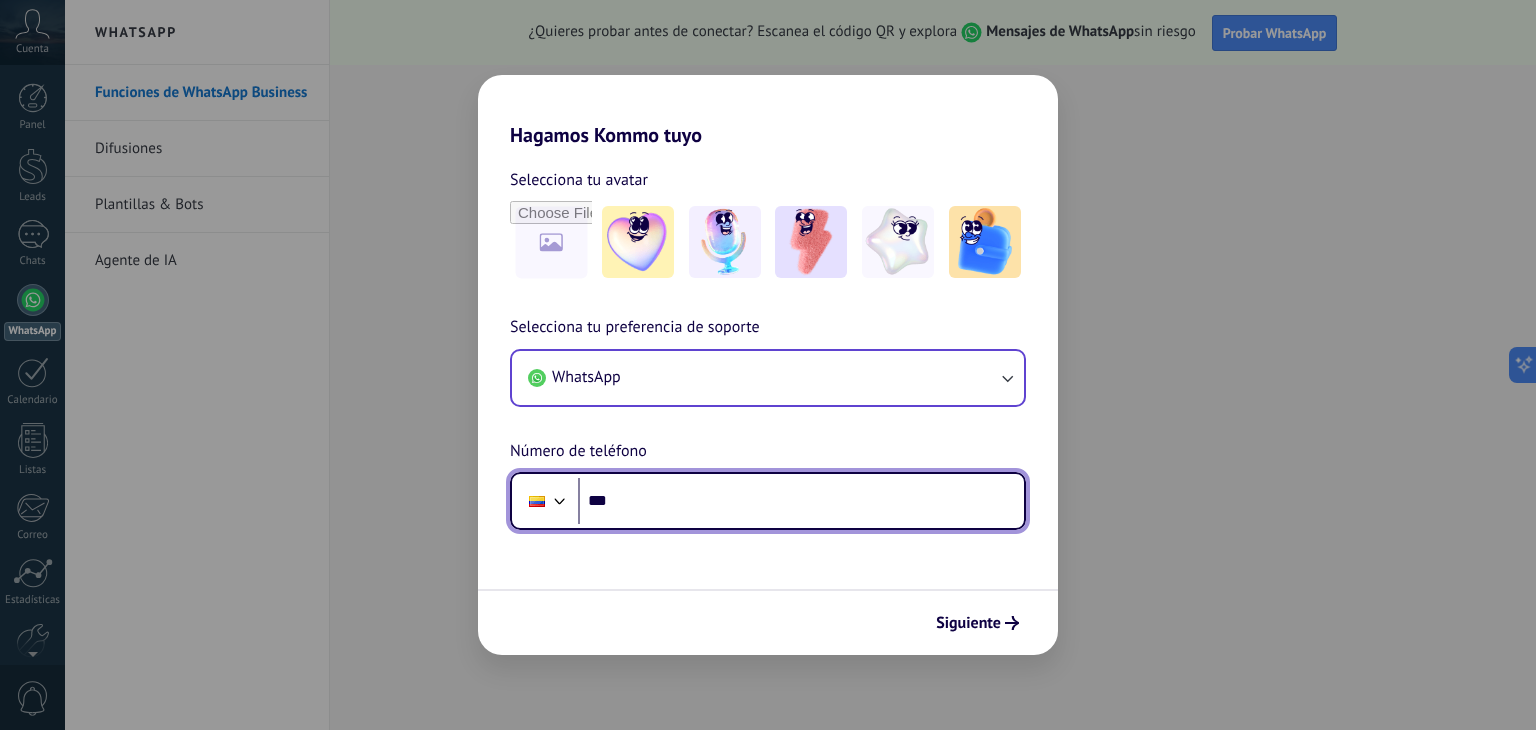 click on "***" at bounding box center [801, 501] 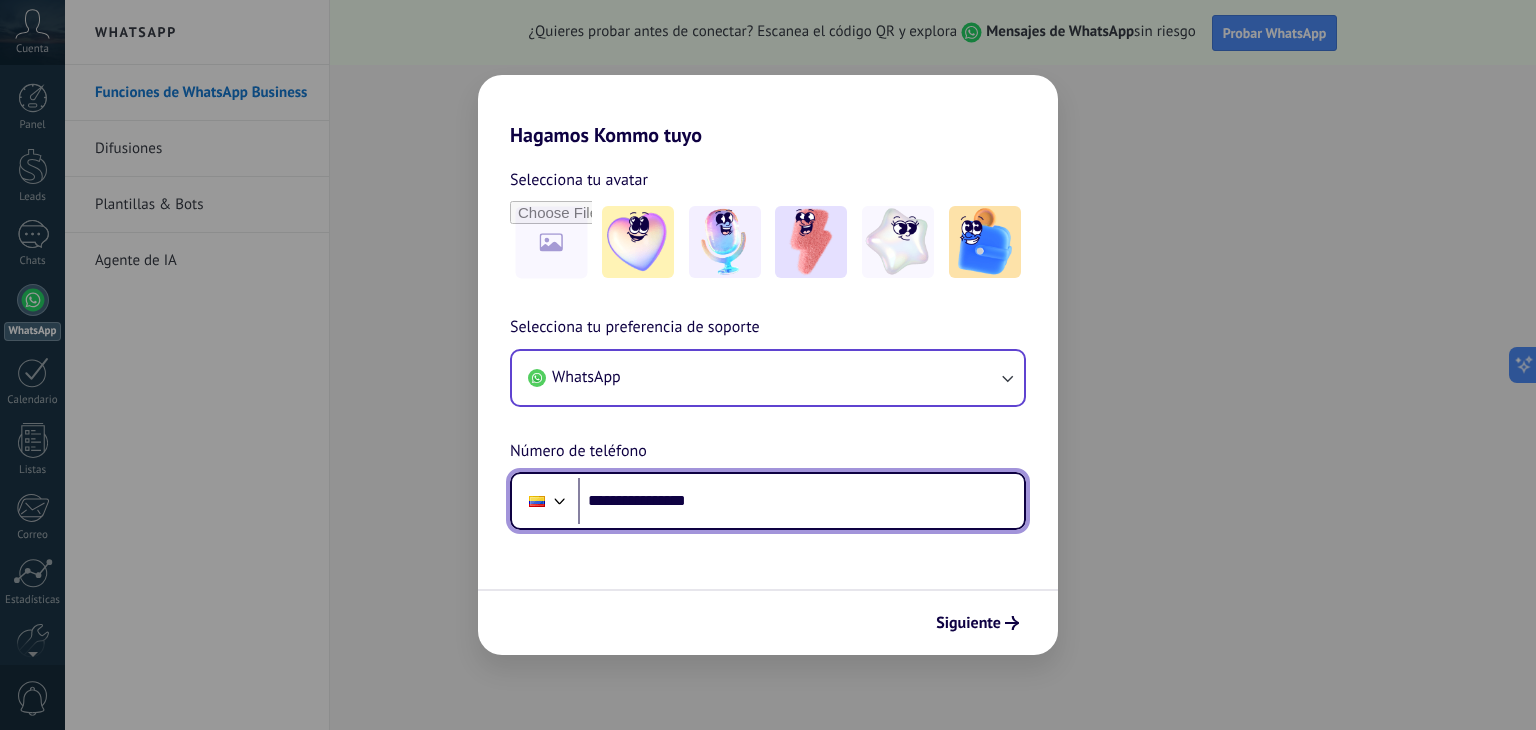 type on "**********" 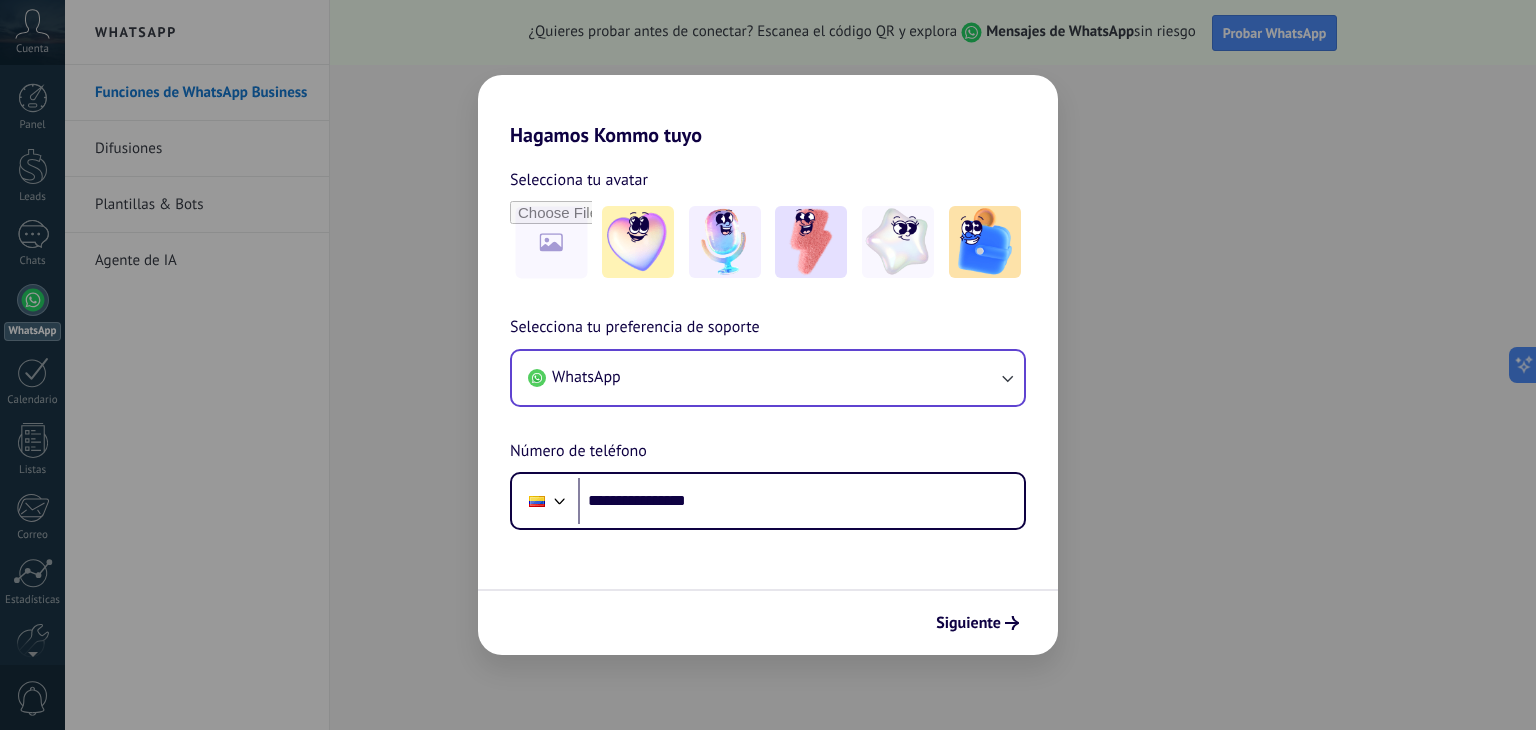 click on "Siguiente" at bounding box center (768, 622) 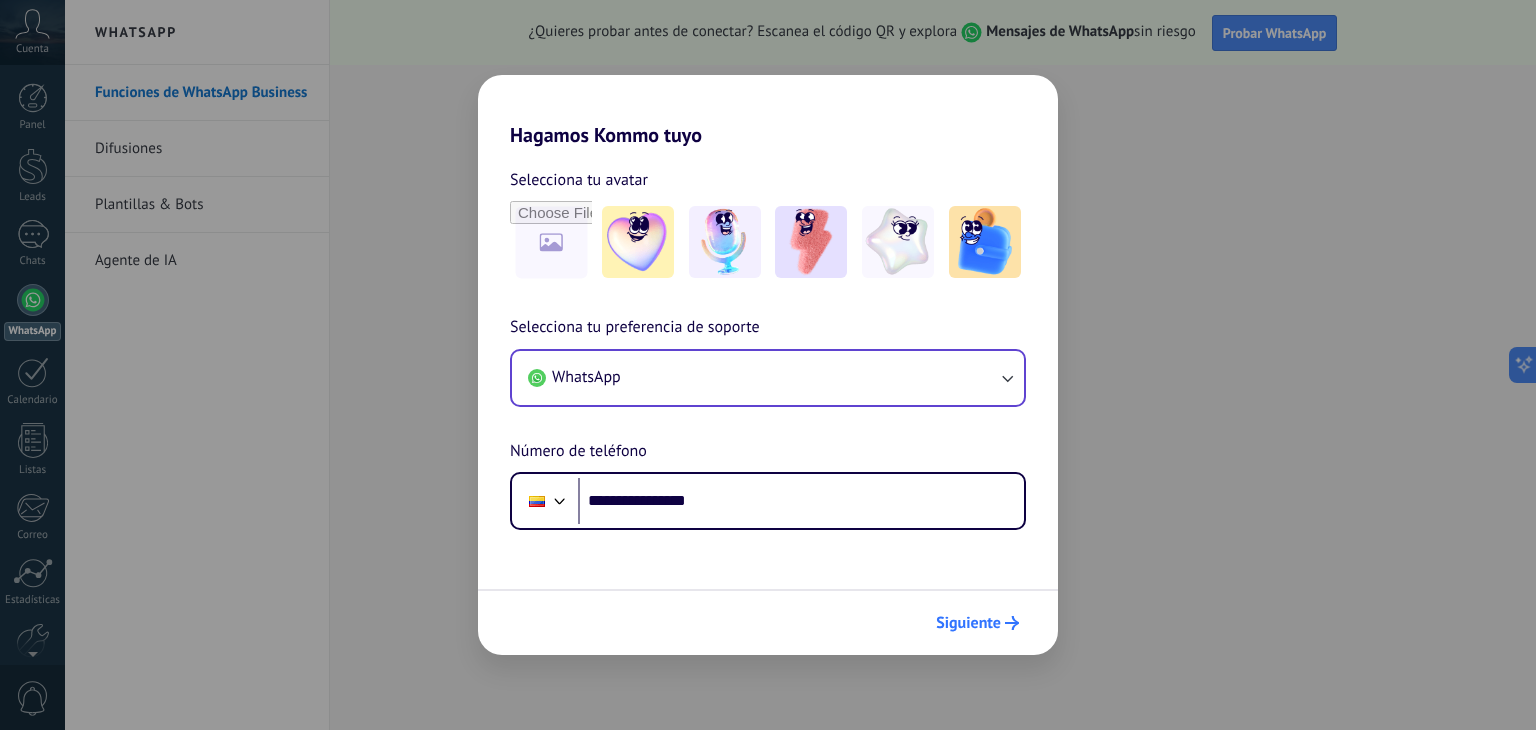 click on "Siguiente" at bounding box center [977, 623] 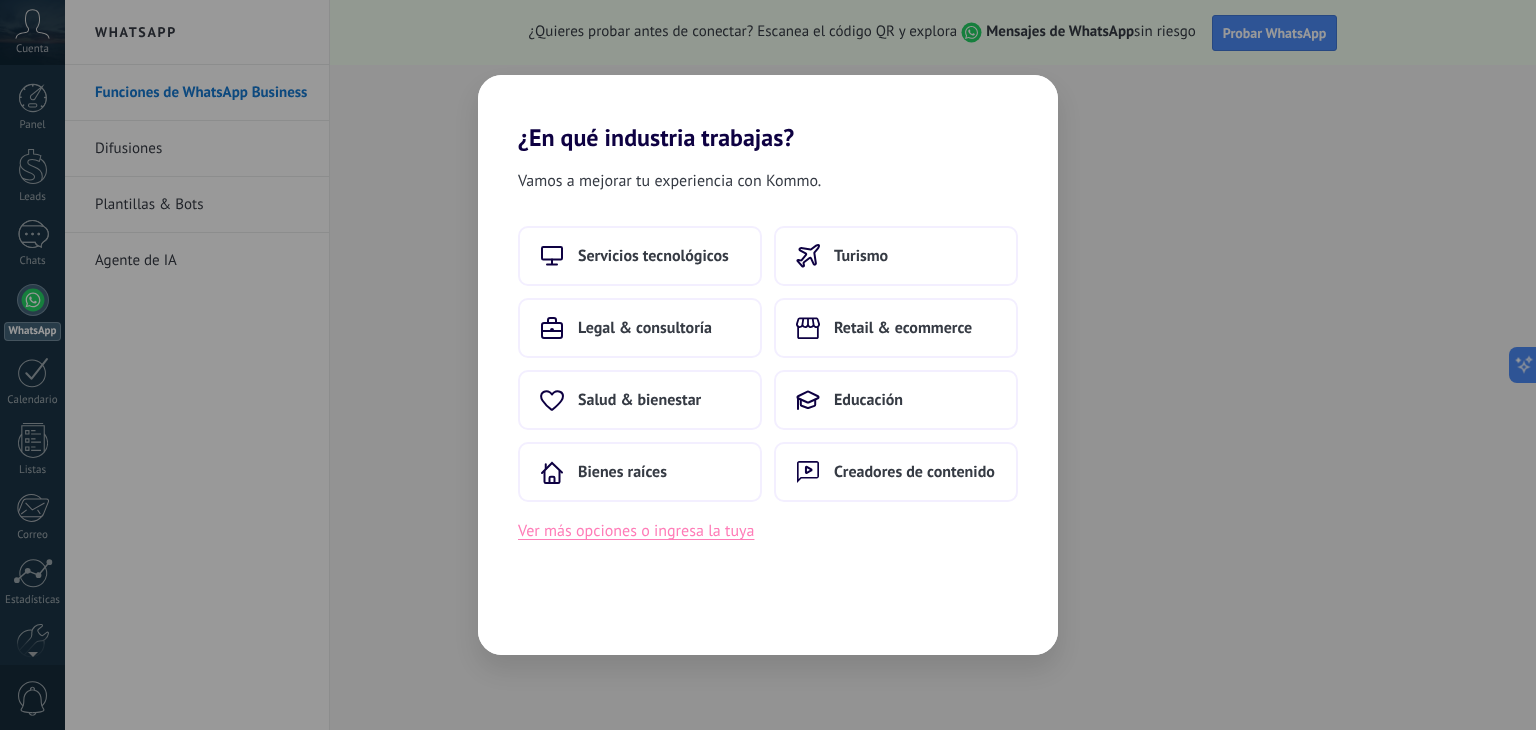 click on "Ver más opciones o ingresa la tuya" at bounding box center [636, 531] 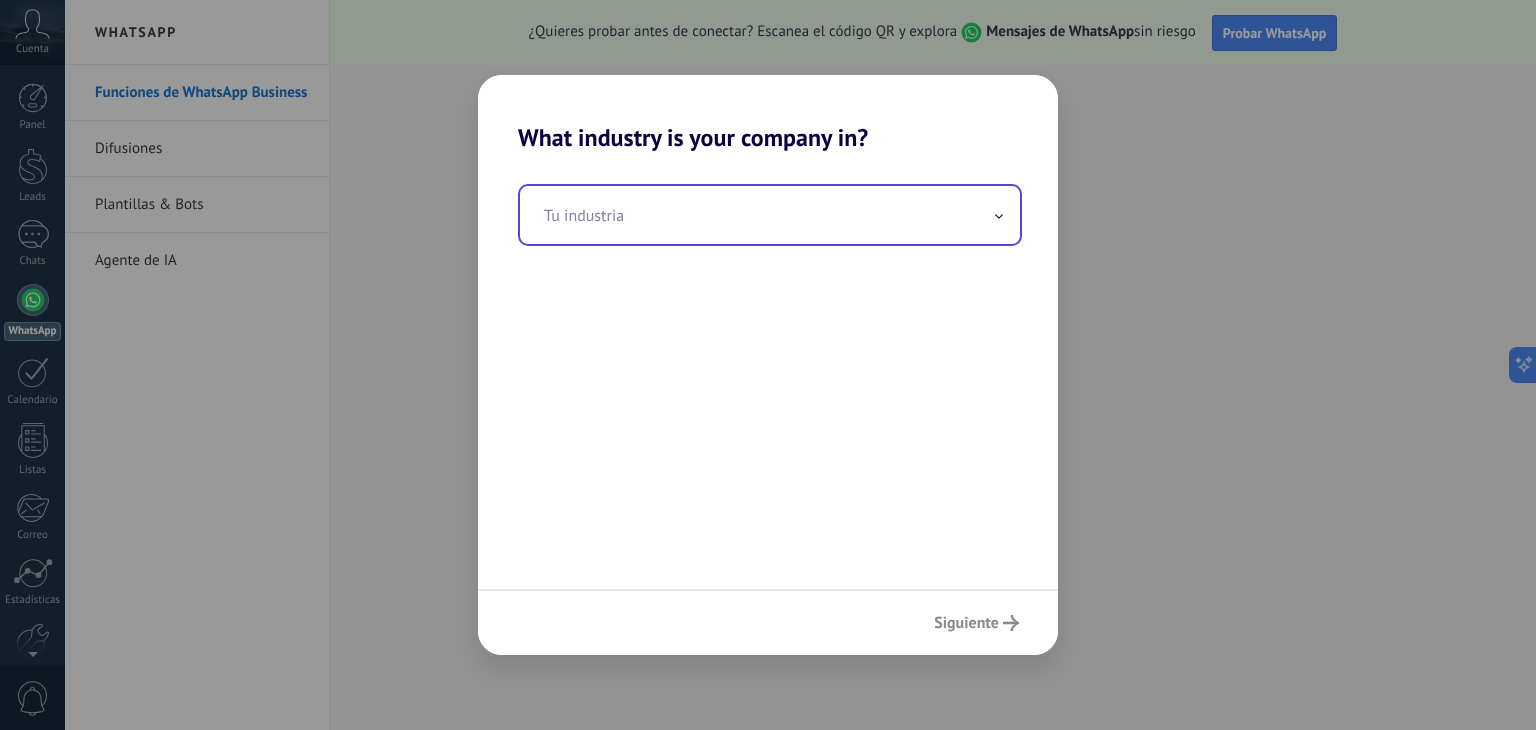 click at bounding box center (770, 215) 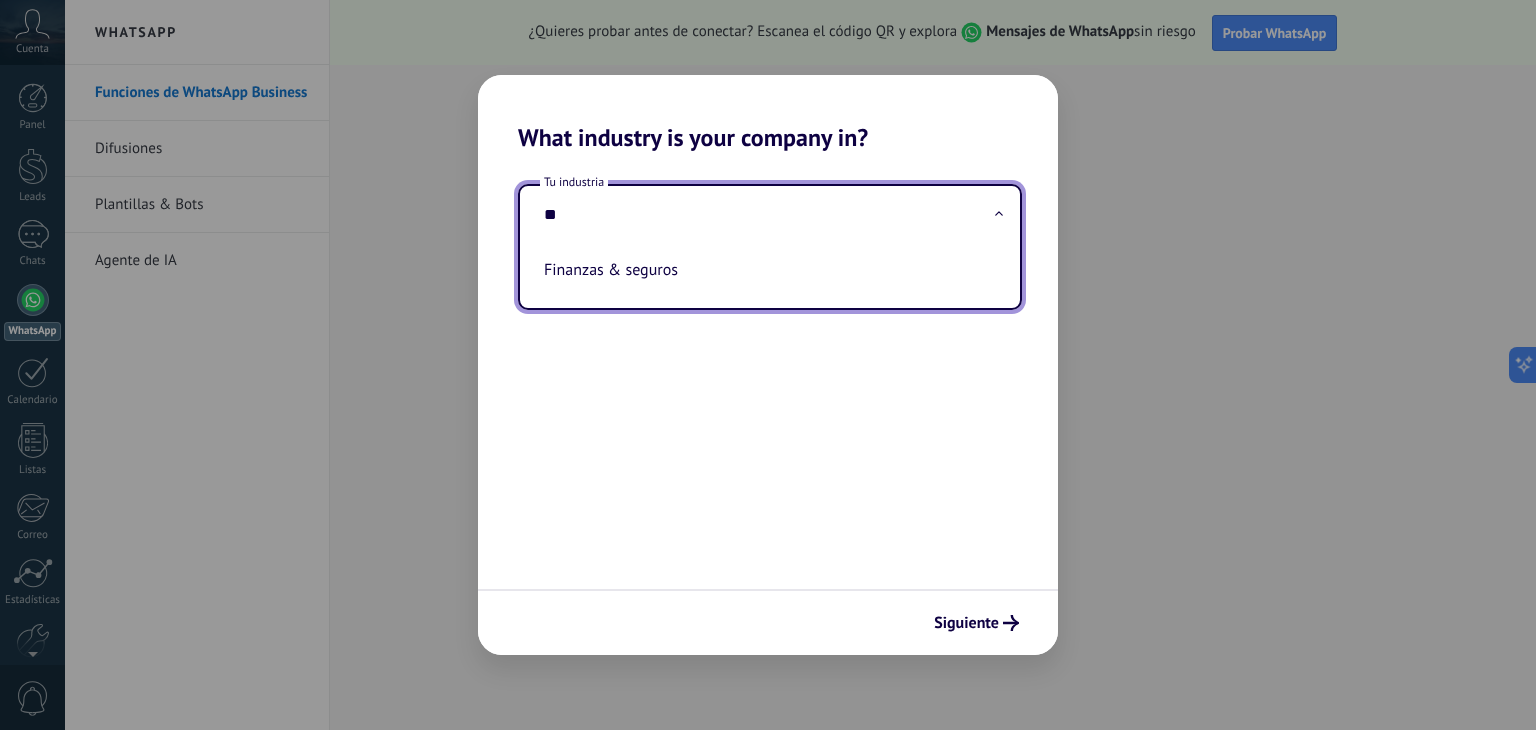 click on "Finanzas & seguros" at bounding box center [762, 276] 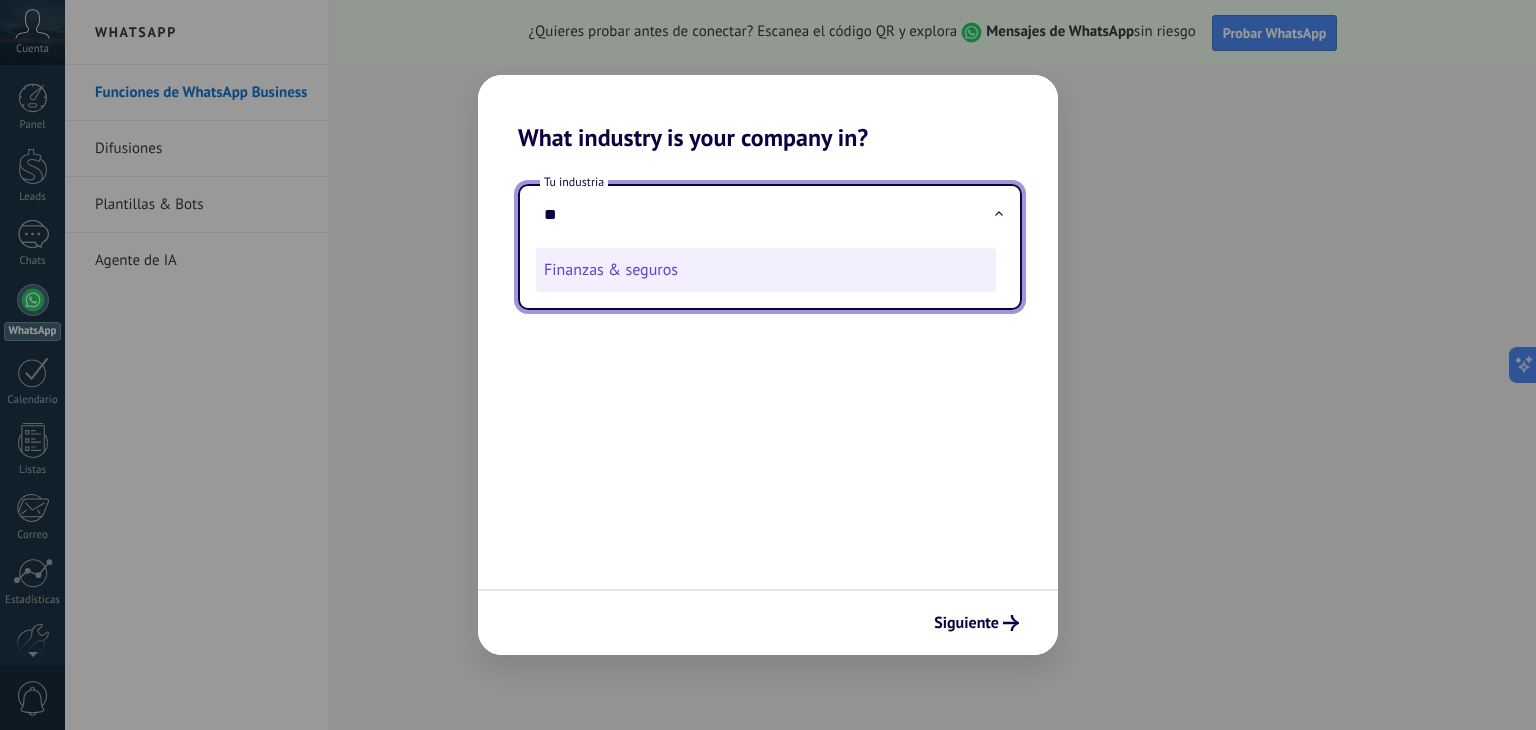 click on "Finanzas & seguros" at bounding box center (766, 270) 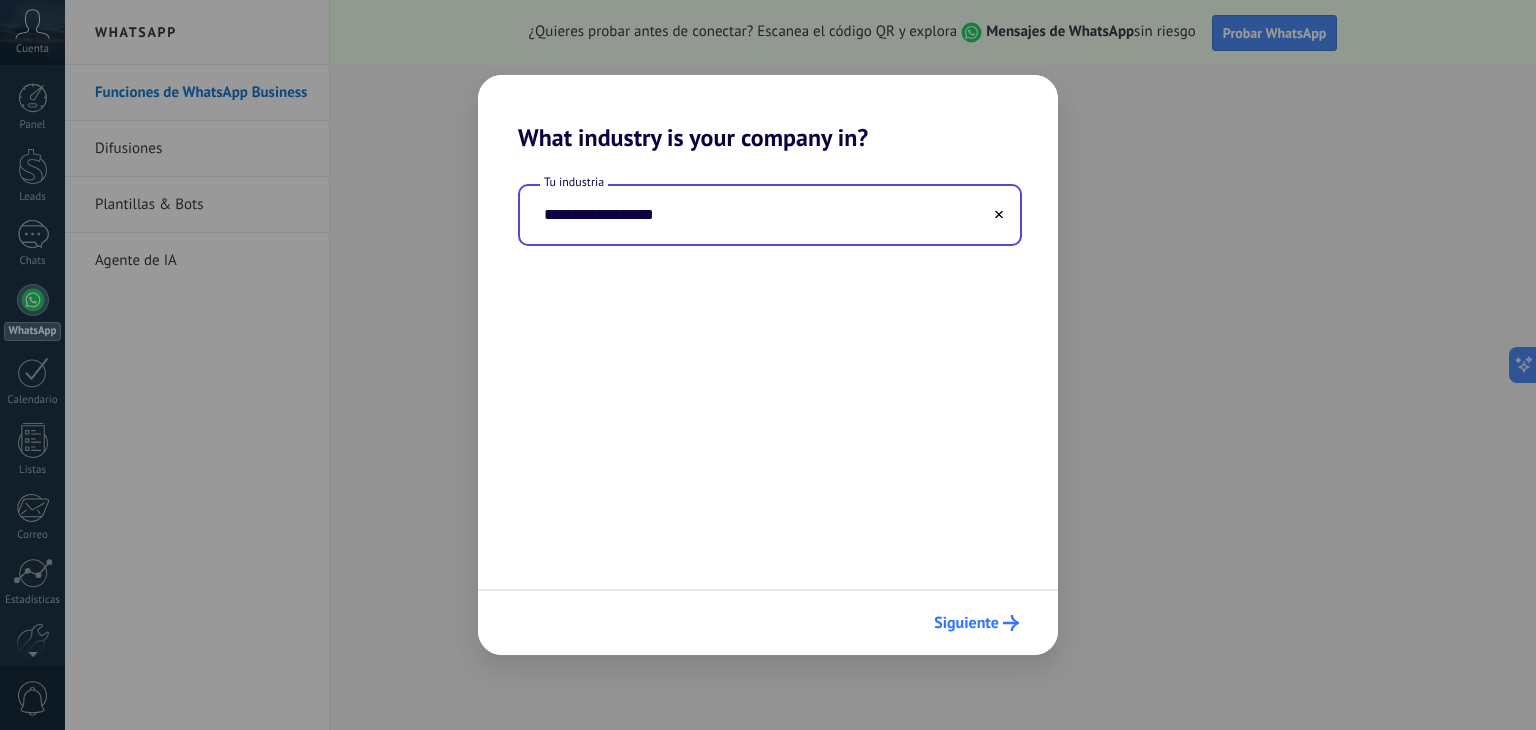 click 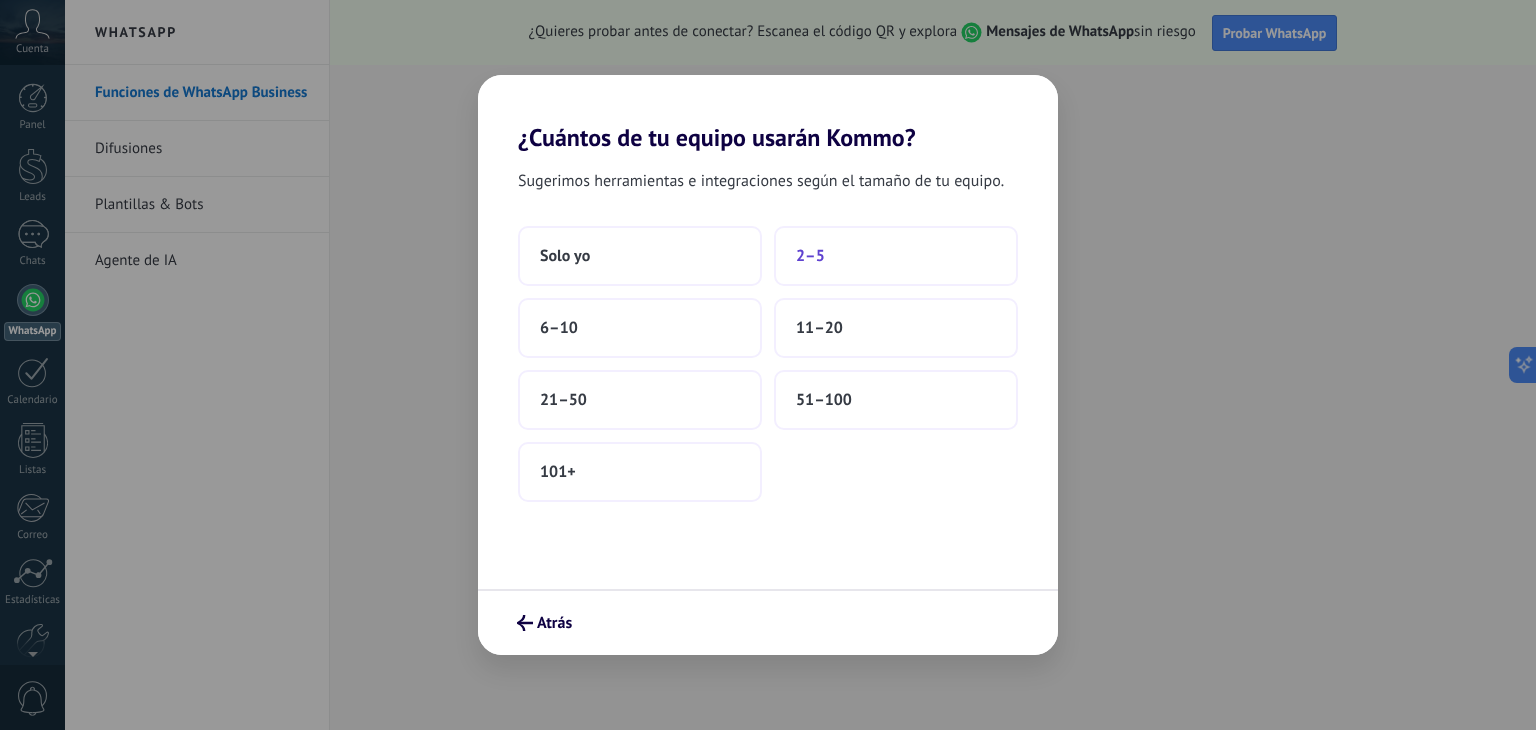 click on "2–5" at bounding box center [896, 256] 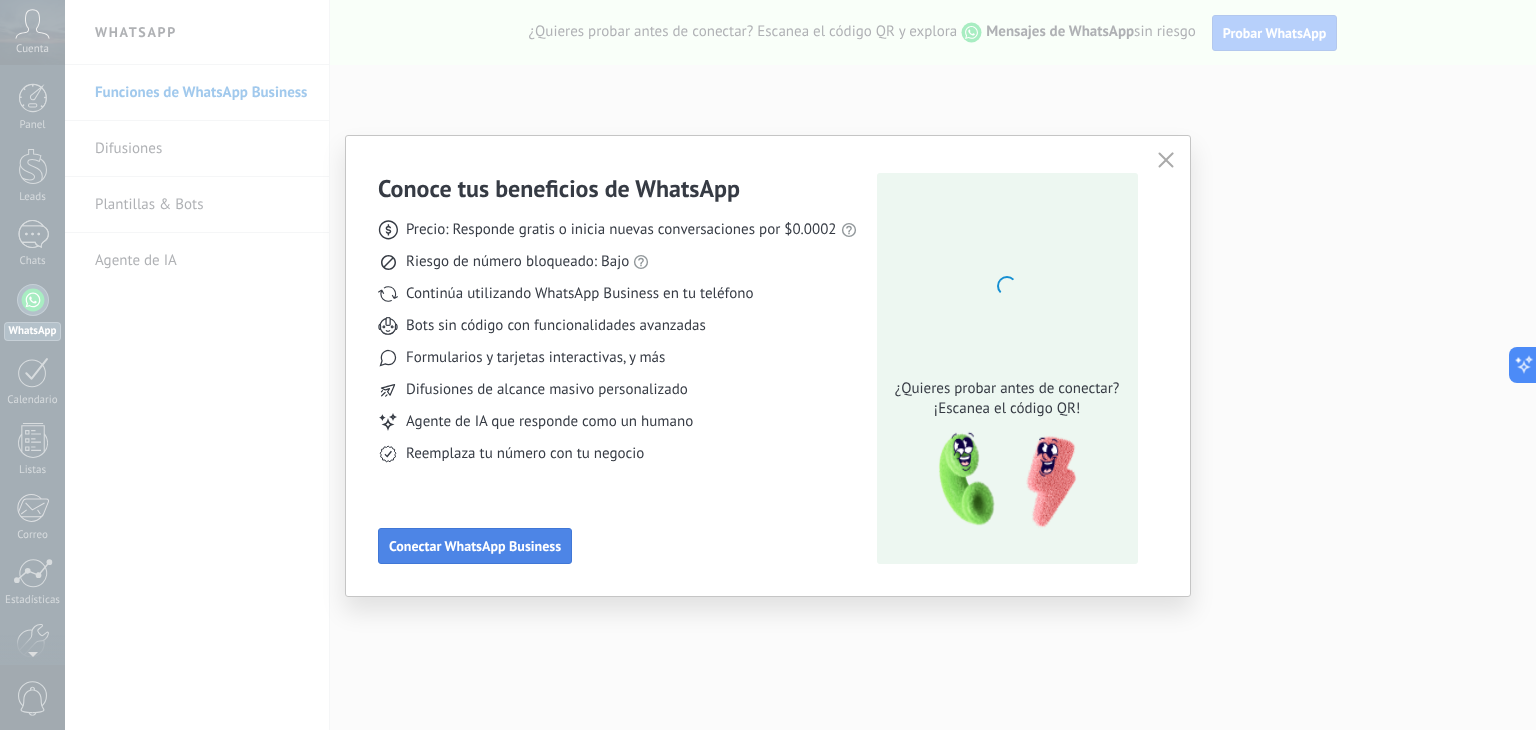 click on "Conectar WhatsApp Business" at bounding box center [475, 546] 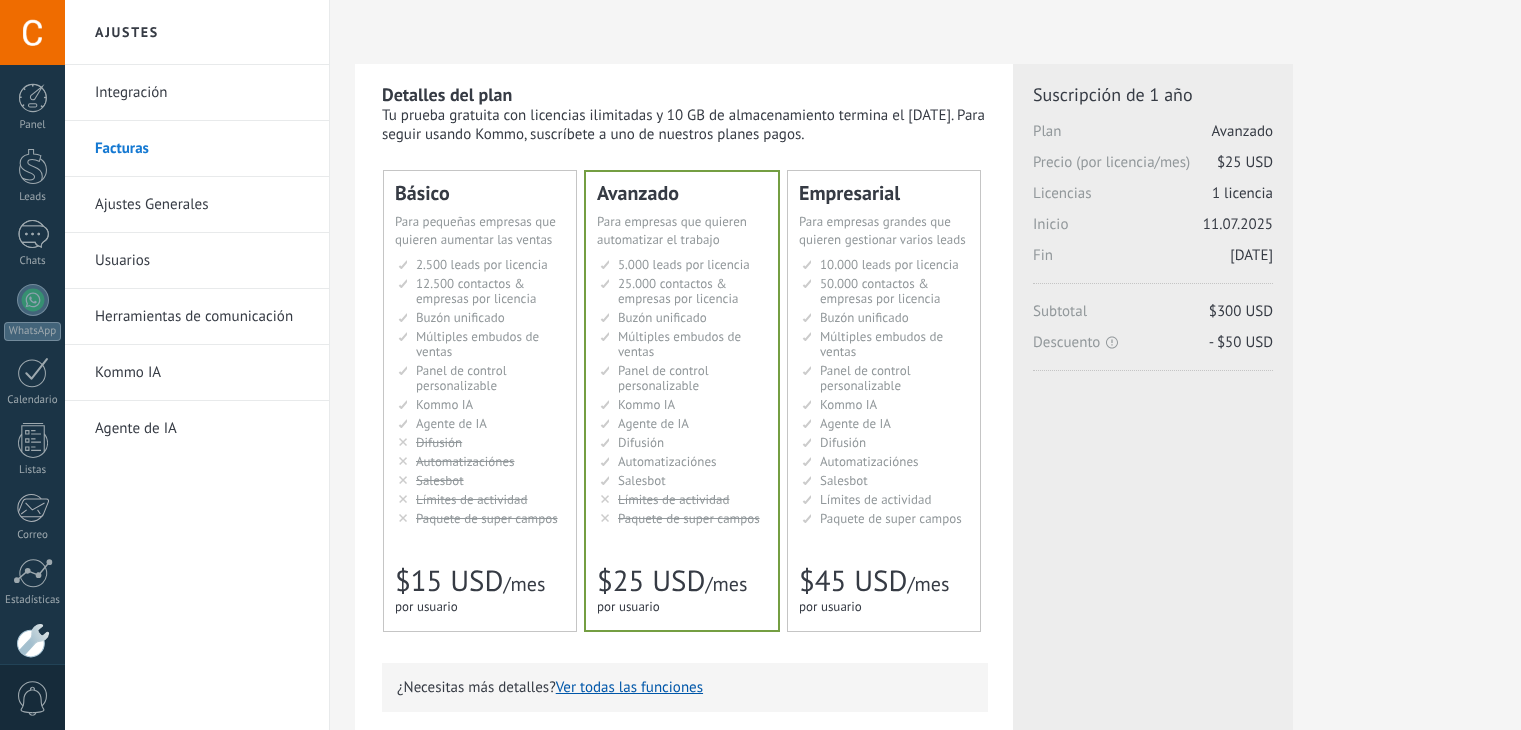 scroll, scrollTop: 0, scrollLeft: 0, axis: both 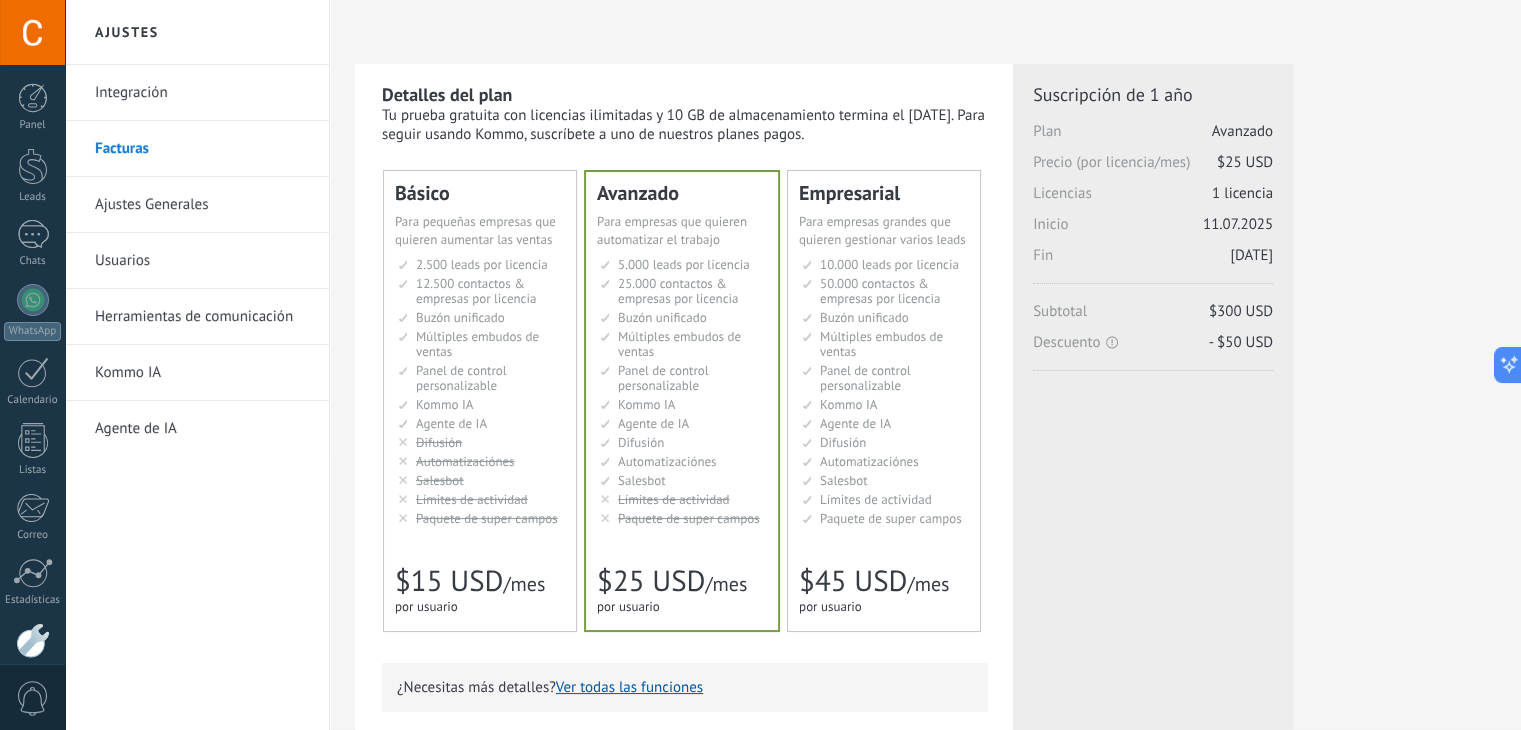 click on "Integración" at bounding box center (202, 93) 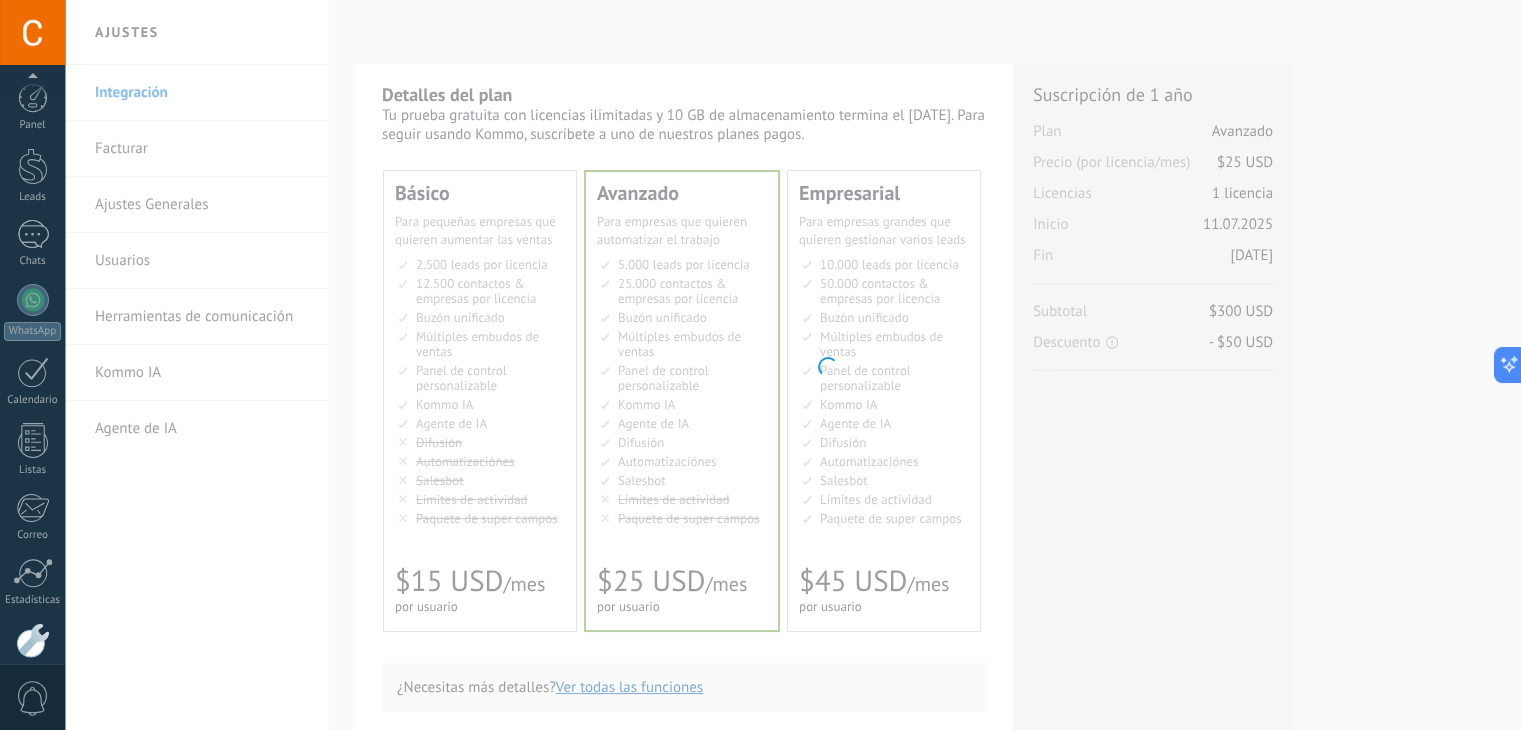 scroll, scrollTop: 101, scrollLeft: 0, axis: vertical 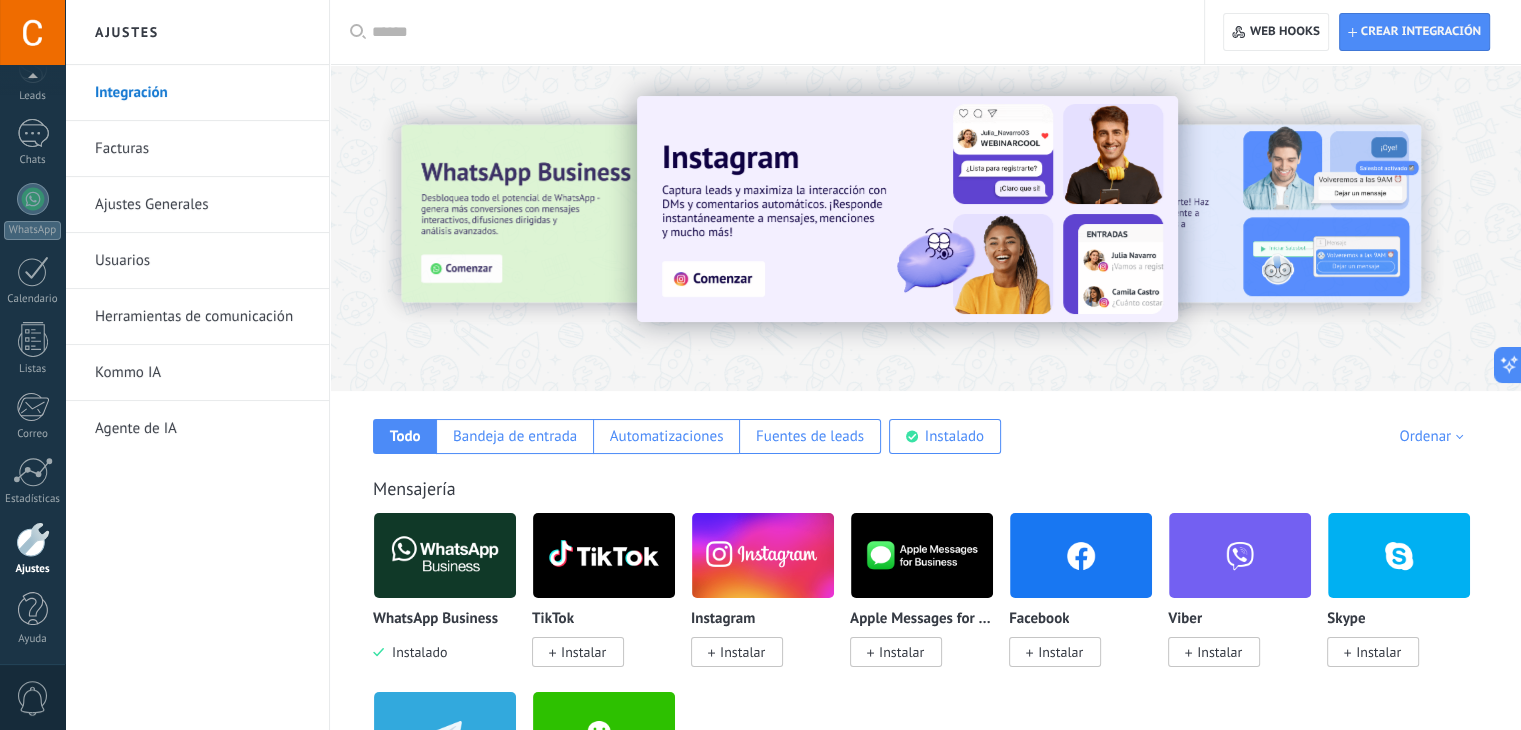 drag, startPoint x: 1520, startPoint y: 47, endPoint x: 1535, endPoint y: 107, distance: 61.846584 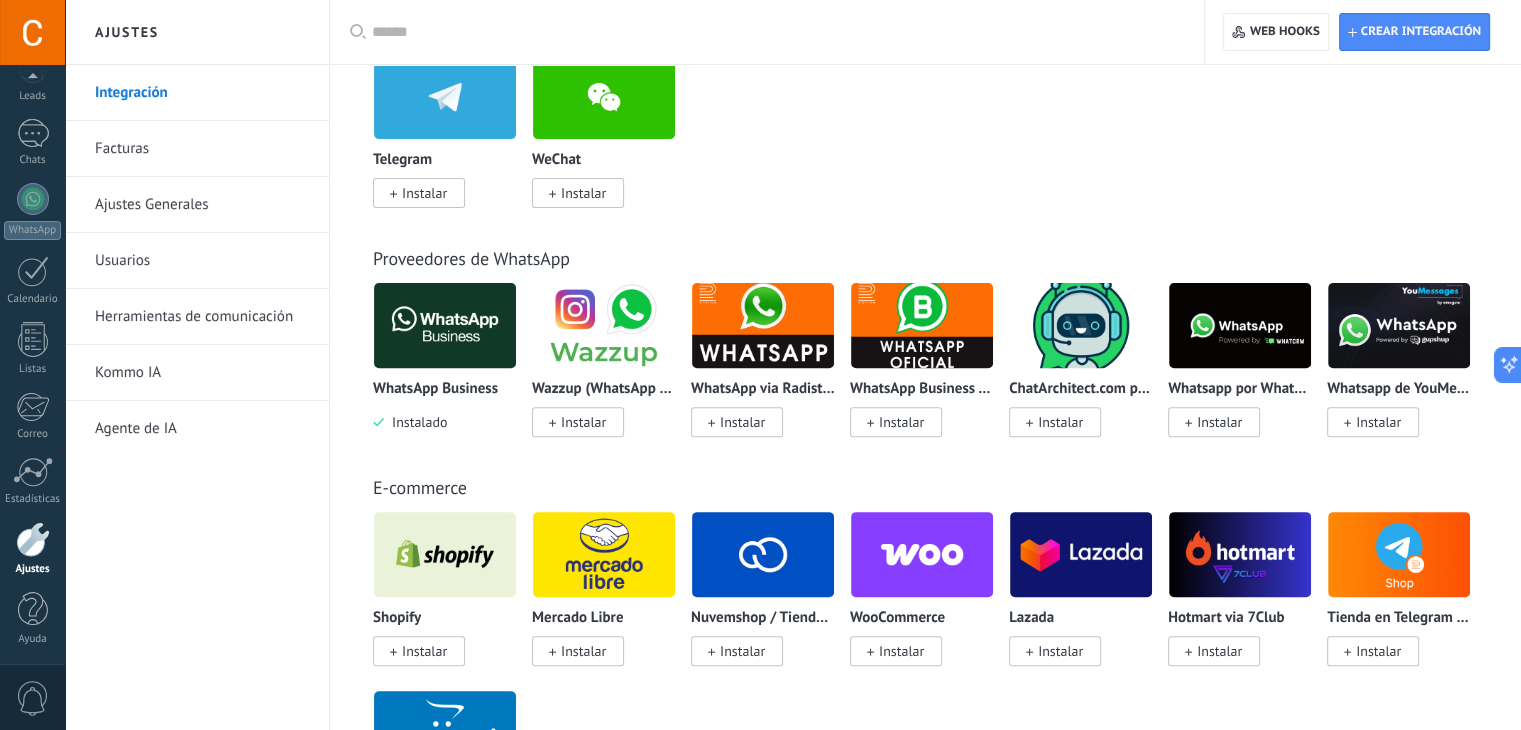 scroll, scrollTop: 1060, scrollLeft: 0, axis: vertical 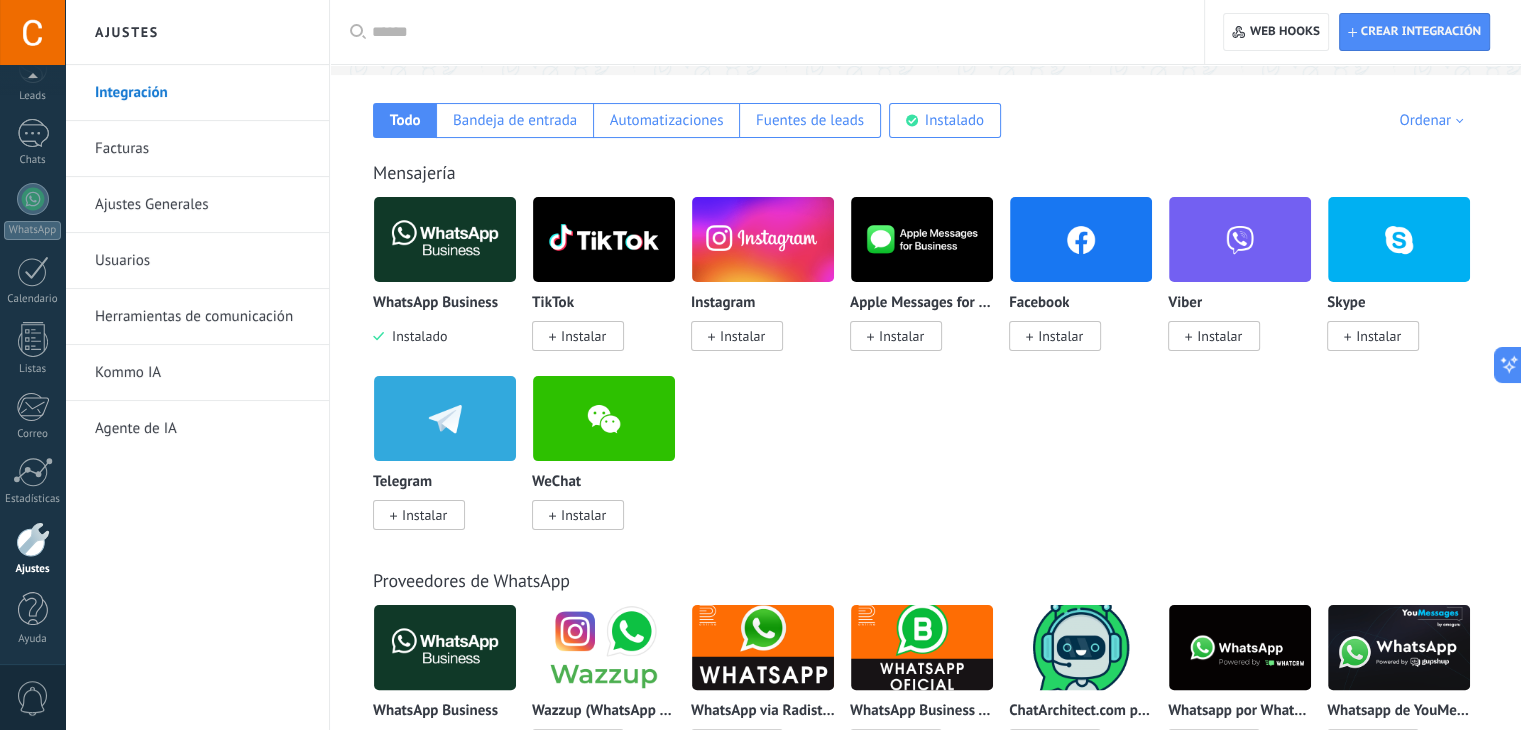 click on "WhatsApp Business Instalado" at bounding box center [452, 285] 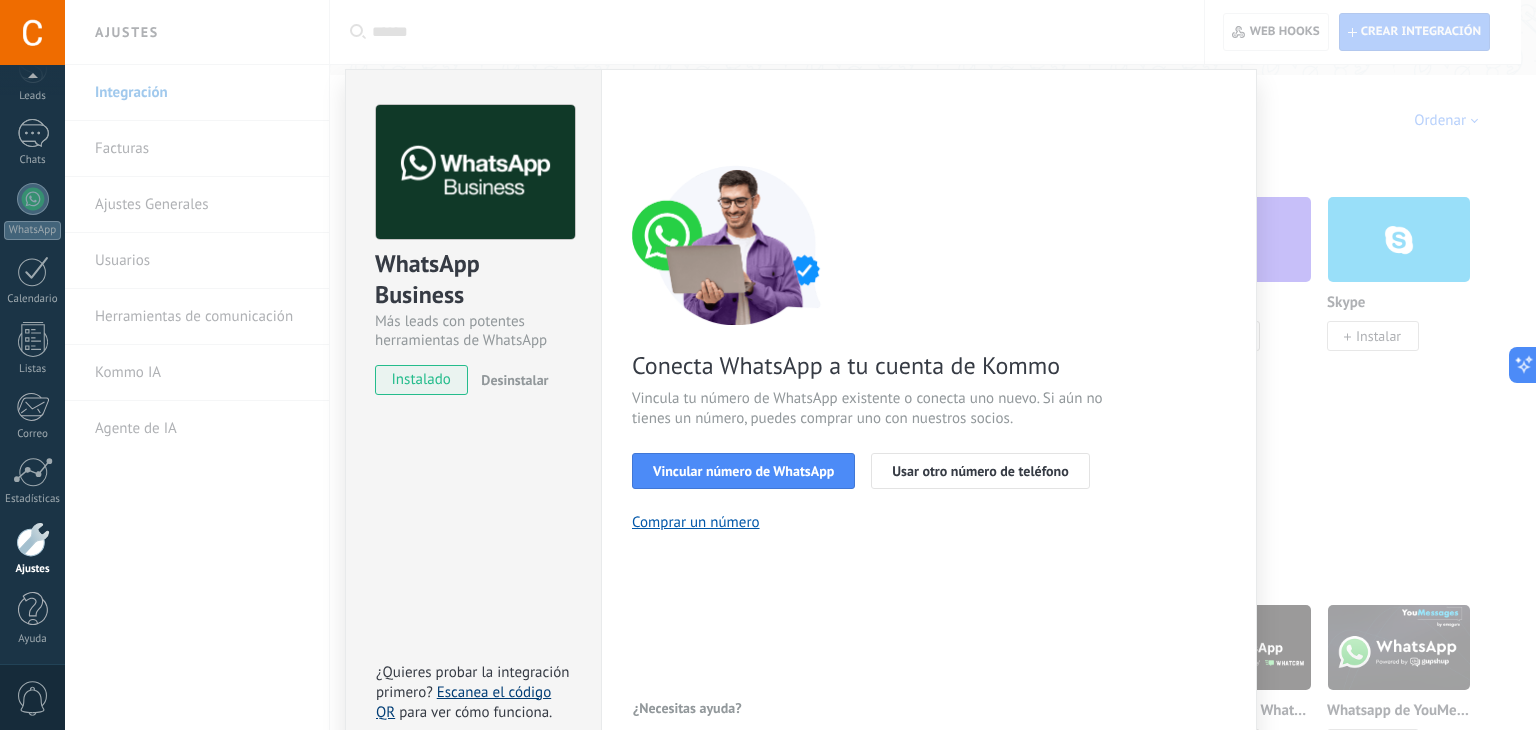 click on "Escanea el código QR" at bounding box center (463, 702) 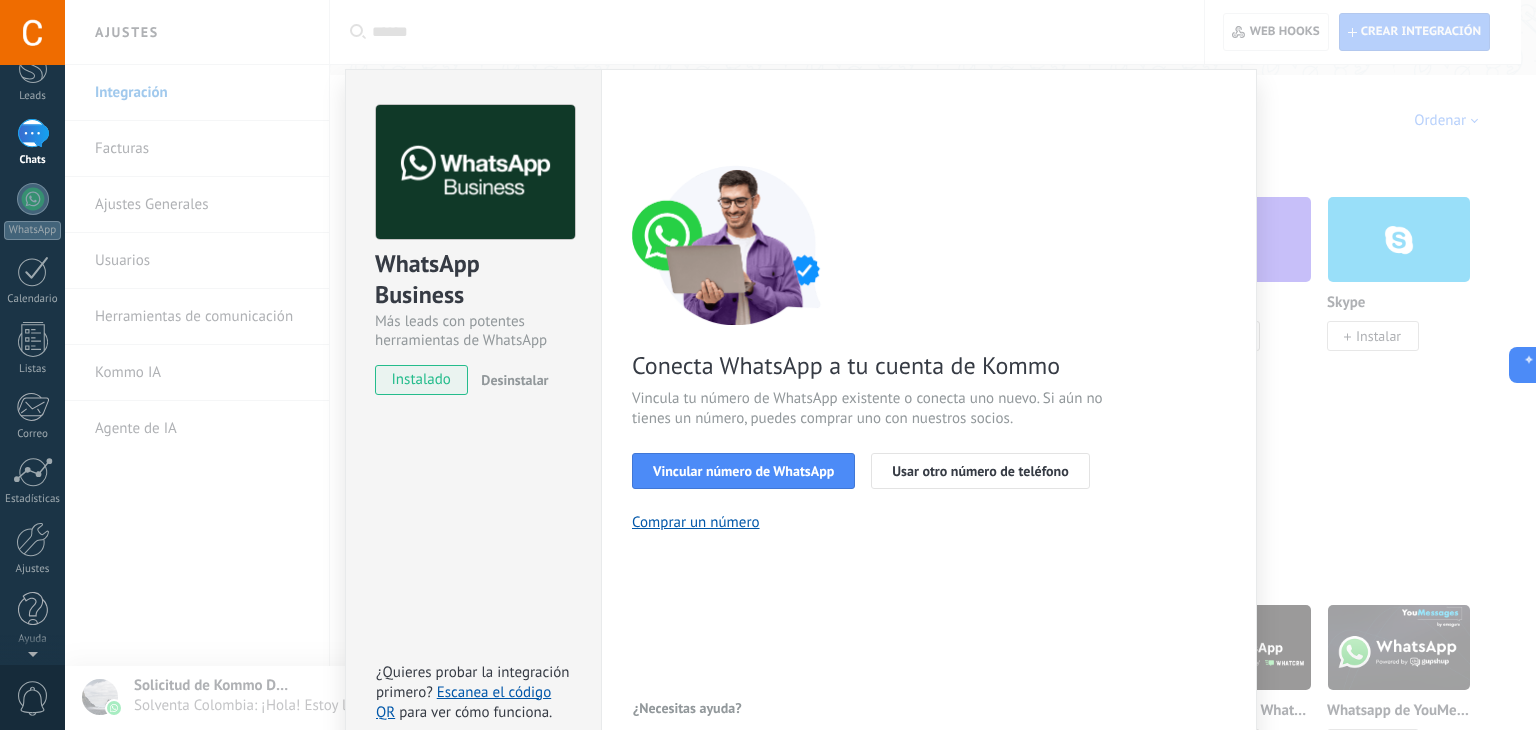 scroll, scrollTop: 0, scrollLeft: 0, axis: both 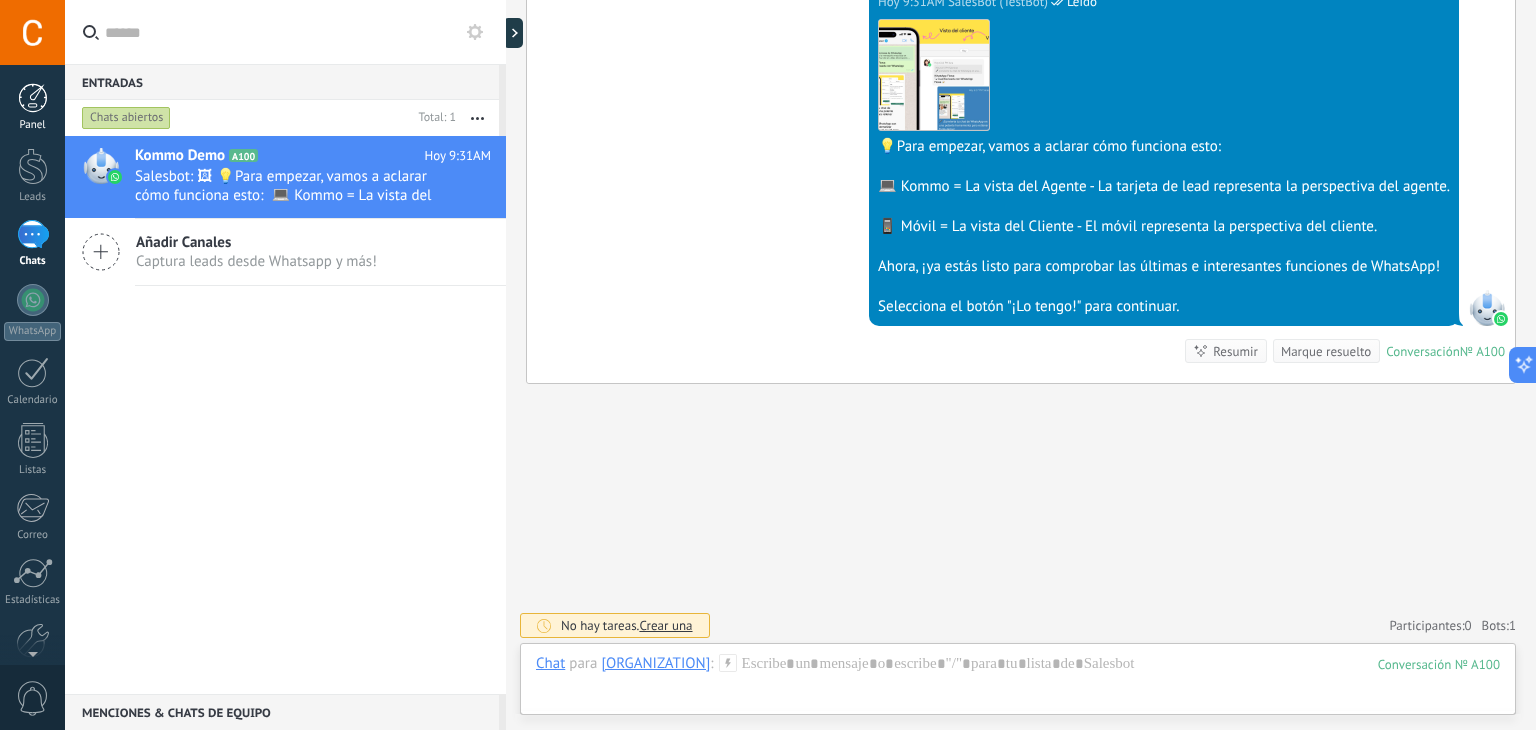 click at bounding box center (33, 98) 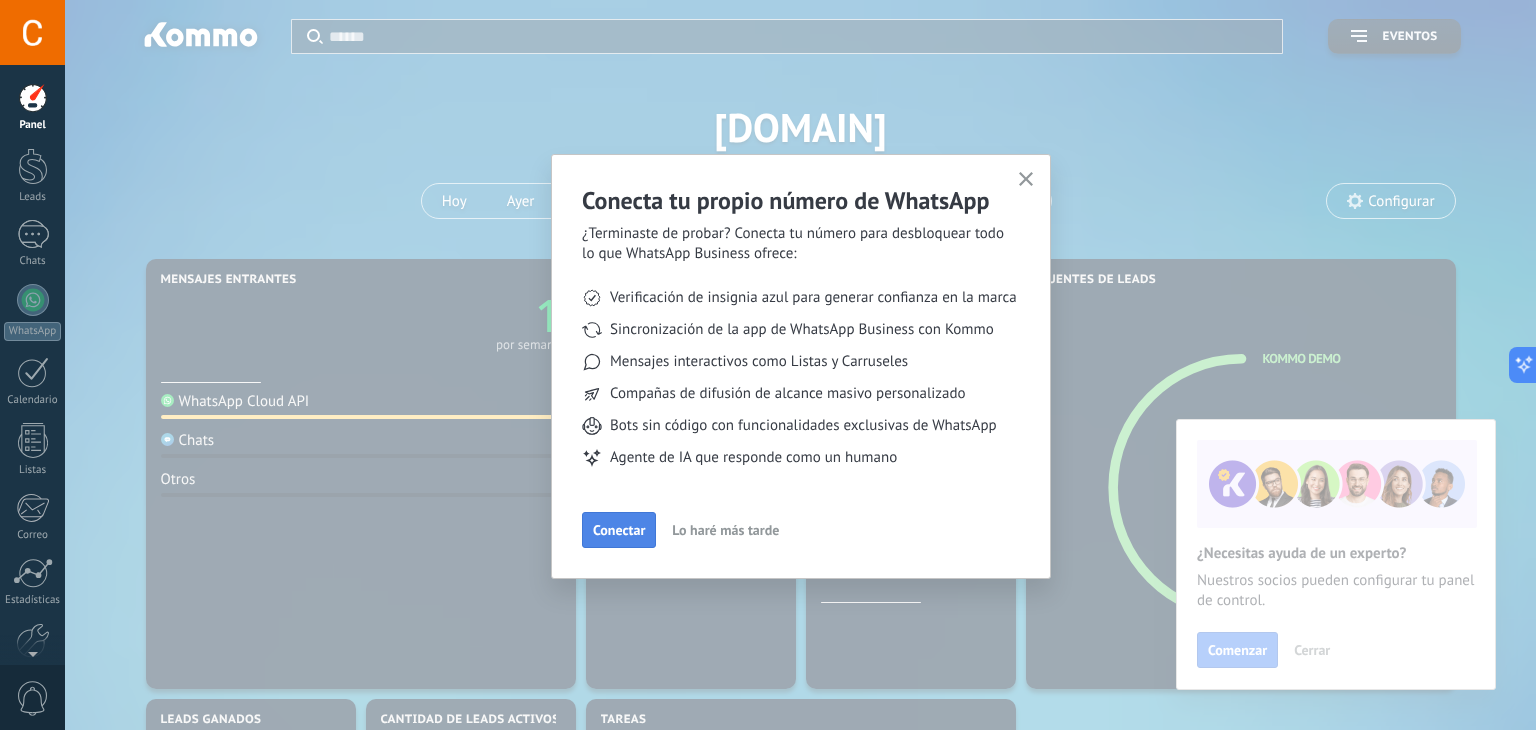 click on "Conectar" at bounding box center (619, 530) 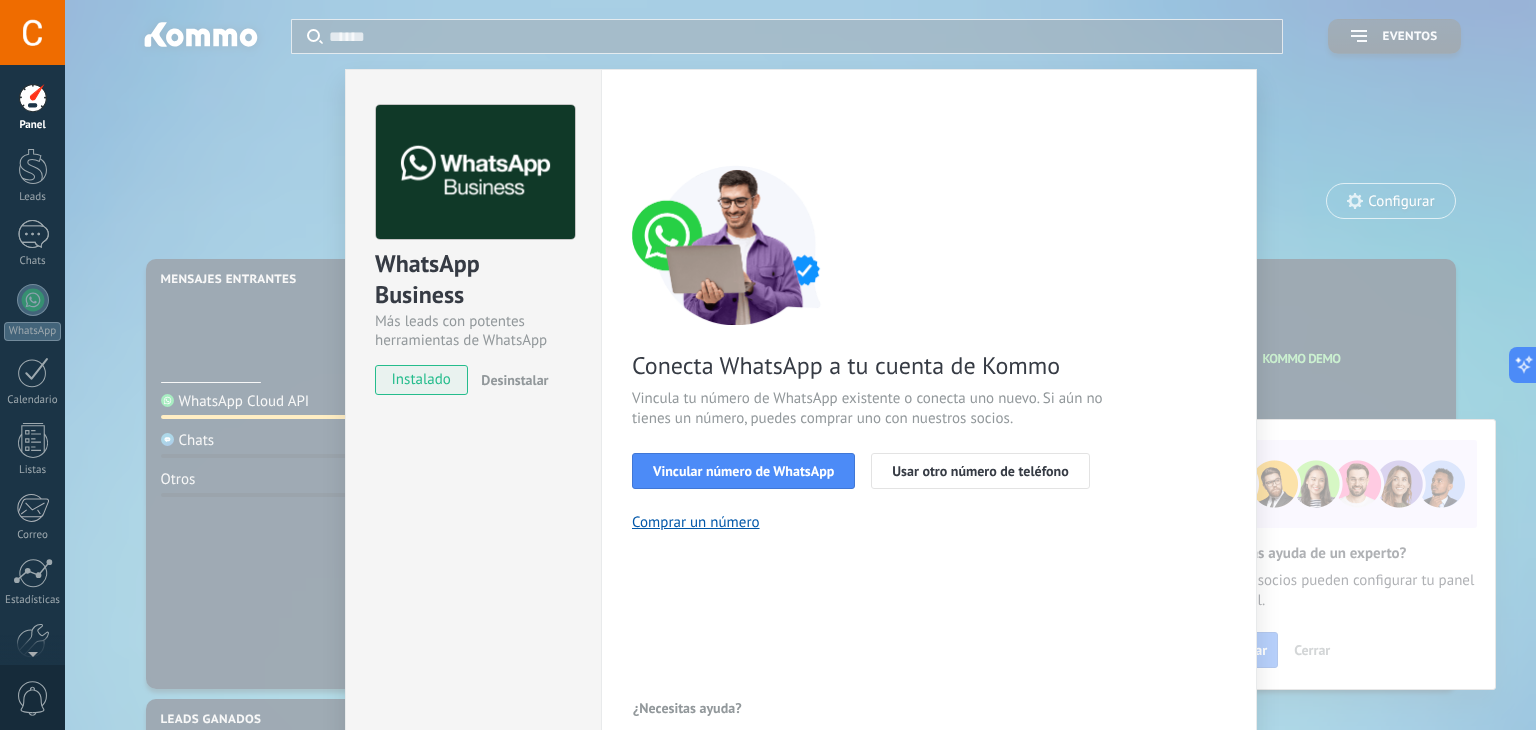 click on "WhatsApp Business Más leads con potentes herramientas de WhatsApp instalado Desinstalar Configuraciones Autorizaciones Esta pestaña registra a los usuarios que han concedido acceso a las integración a esta cuenta. Si deseas remover la posibilidad que un usuario pueda enviar solicitudes a la cuenta en nombre de esta integración, puedes revocar el acceso. Si el acceso a todos los usuarios es revocado, la integración dejará de funcionar. Esta aplicacion está instalada, pero nadie le ha dado acceso aun. WhatsApp Cloud API más _:  Guardar < Volver 1 Seleccionar aplicación 2 Conectar Facebook  3 Finalizar configuración Conecta WhatsApp a tu cuenta de Kommo Vincula tu número de WhatsApp existente o conecta uno nuevo. Si aún no tienes un número, puedes comprar uno con nuestros socios. Vincular número de WhatsApp Usar otro número de teléfono Comprar un número ¿Necesitas ayuda?" at bounding box center (800, 365) 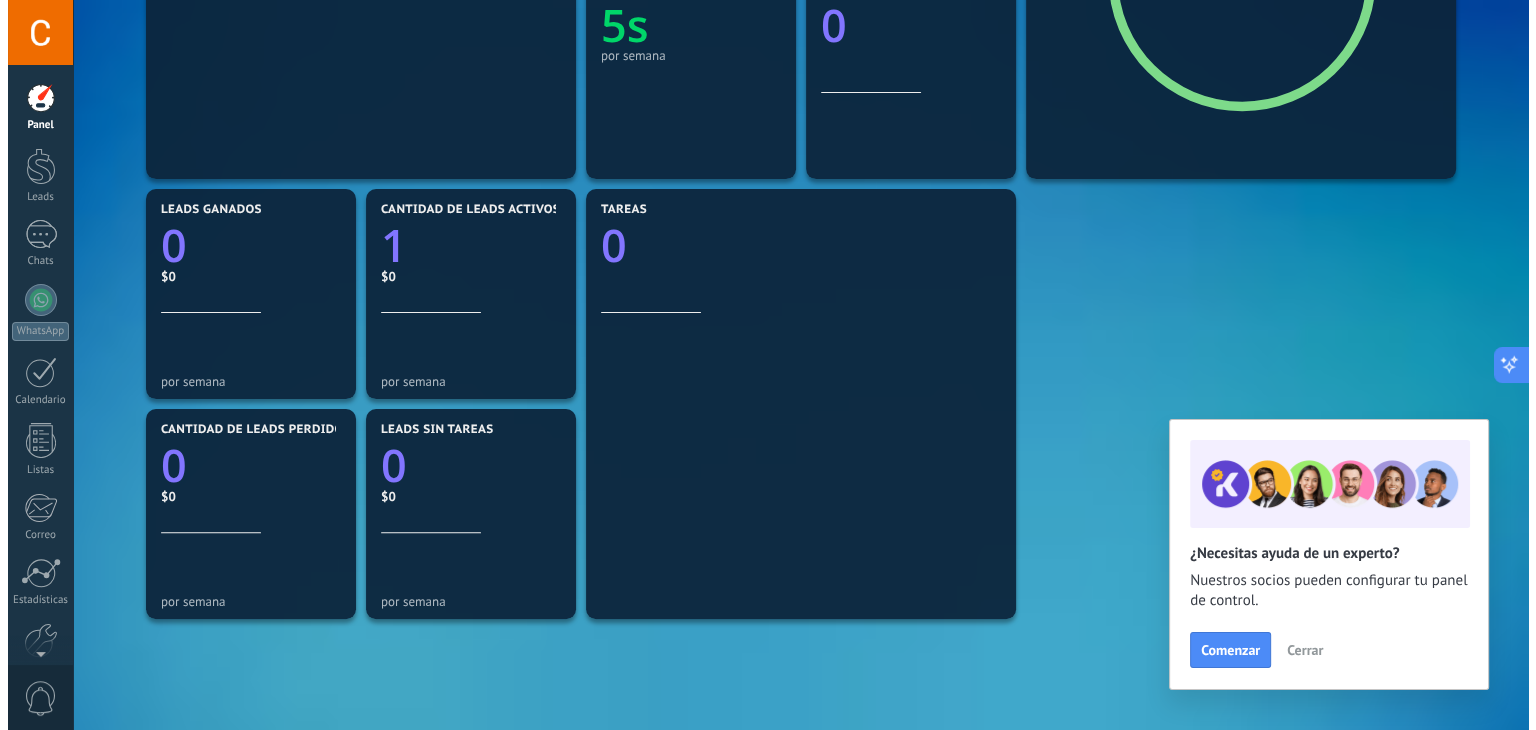 scroll, scrollTop: 512, scrollLeft: 0, axis: vertical 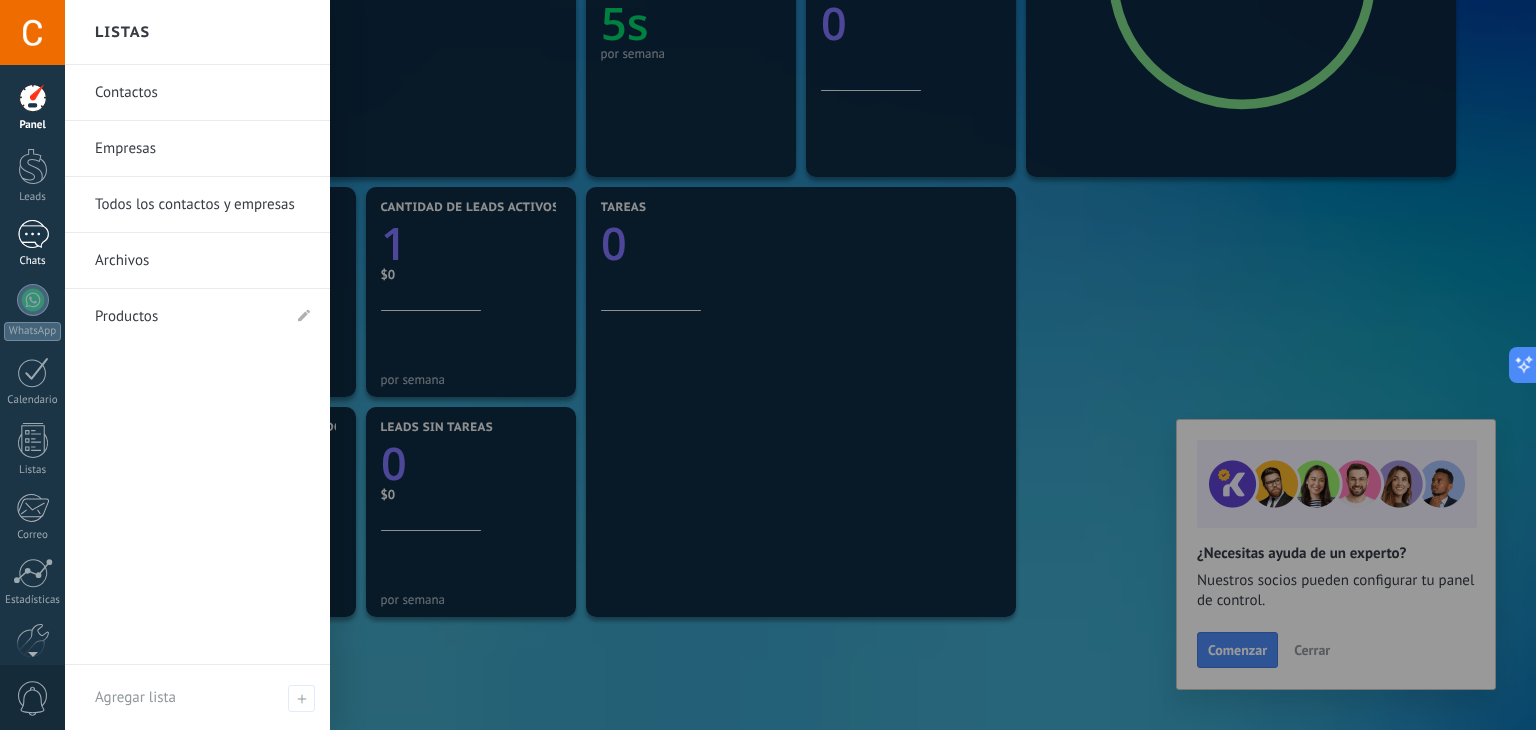 click on "1" at bounding box center [33, 234] 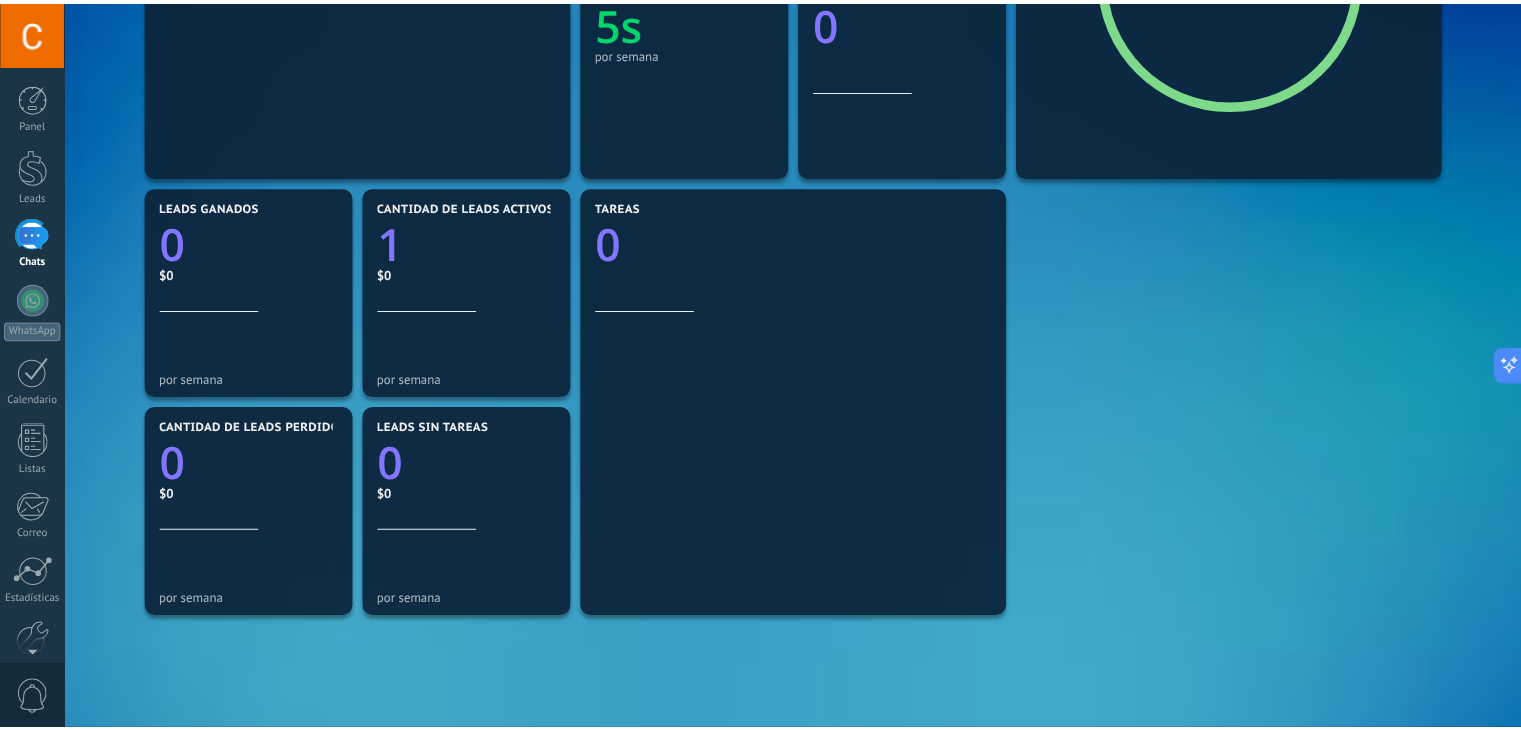 scroll, scrollTop: 0, scrollLeft: 0, axis: both 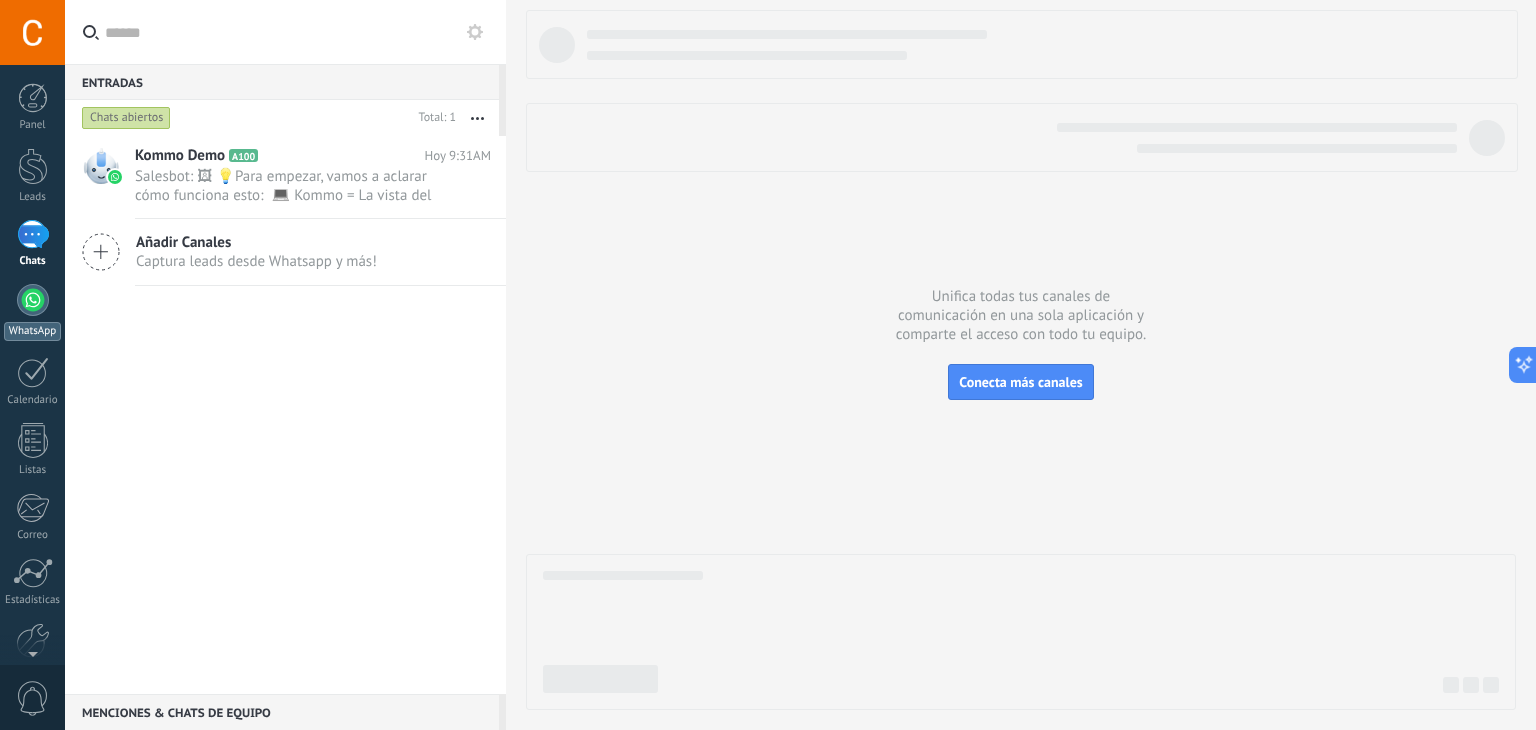 click at bounding box center [33, 300] 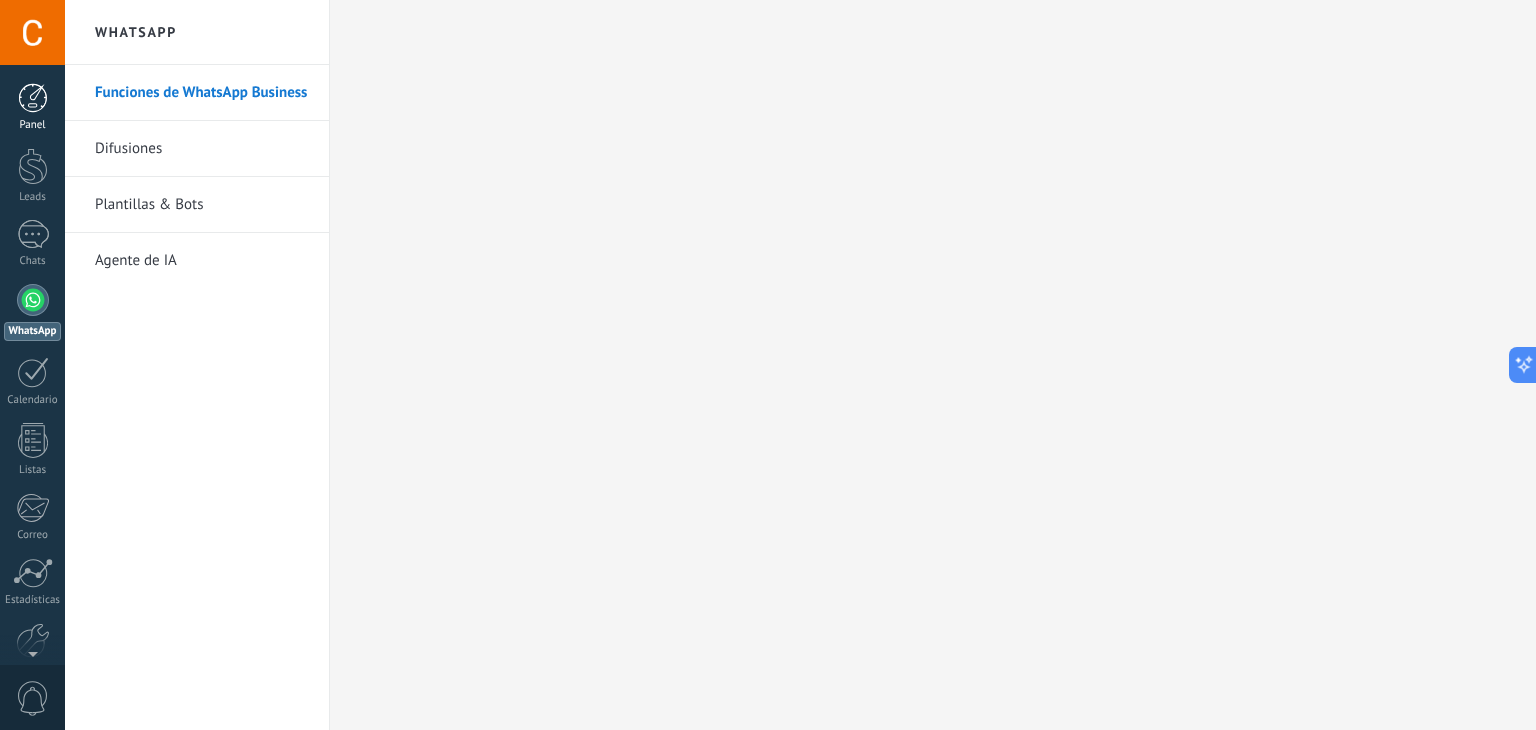 click at bounding box center (33, 98) 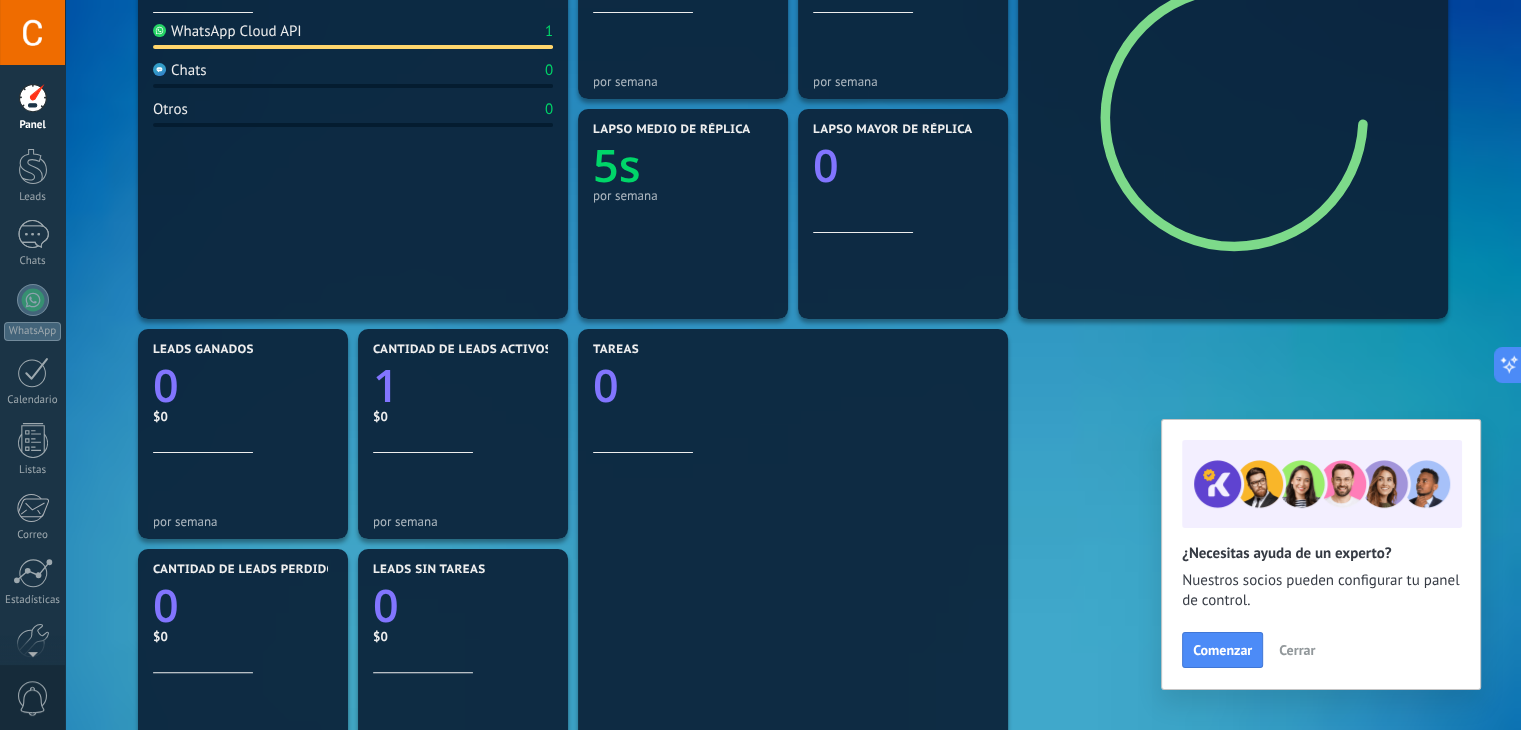 scroll, scrollTop: 368, scrollLeft: 0, axis: vertical 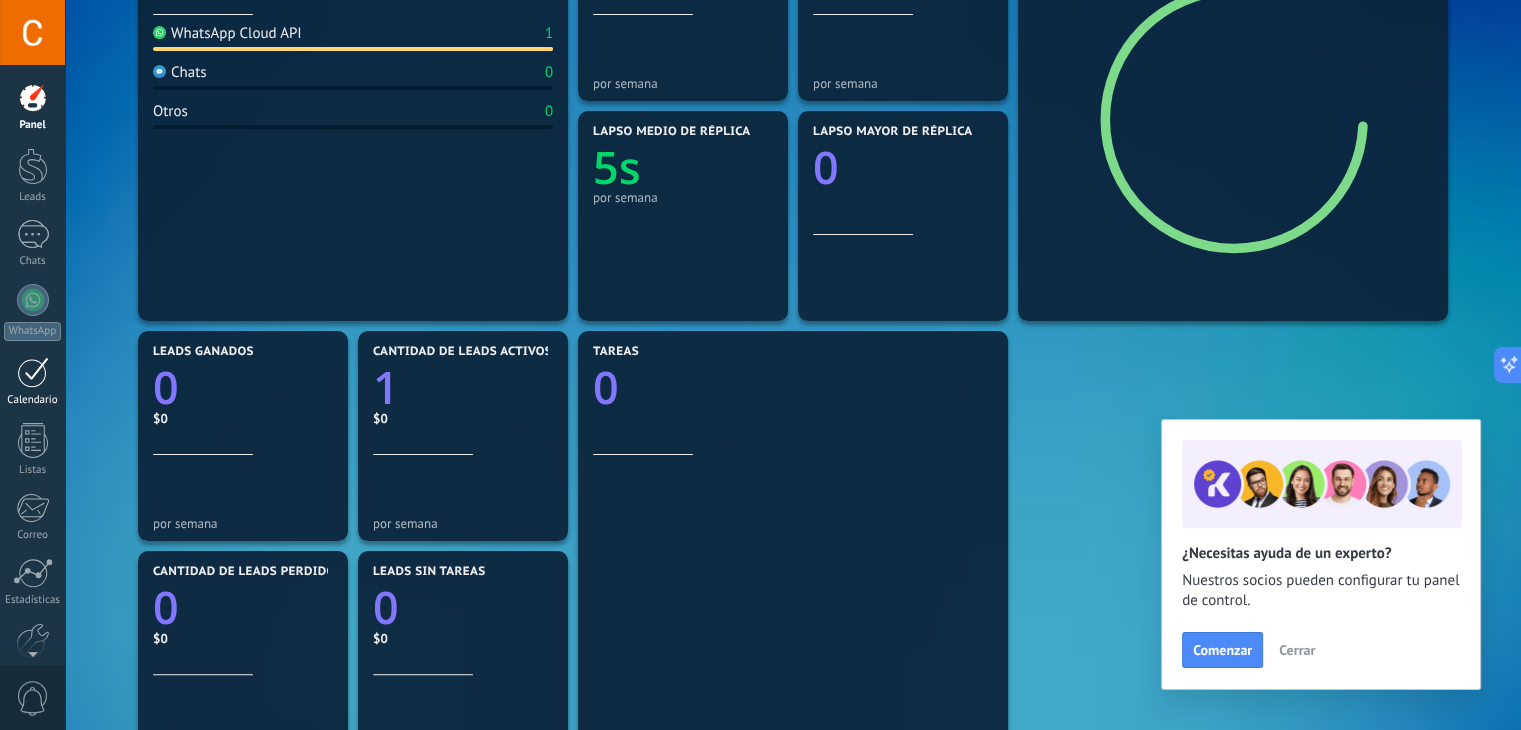 click on "Calendario" at bounding box center [32, 382] 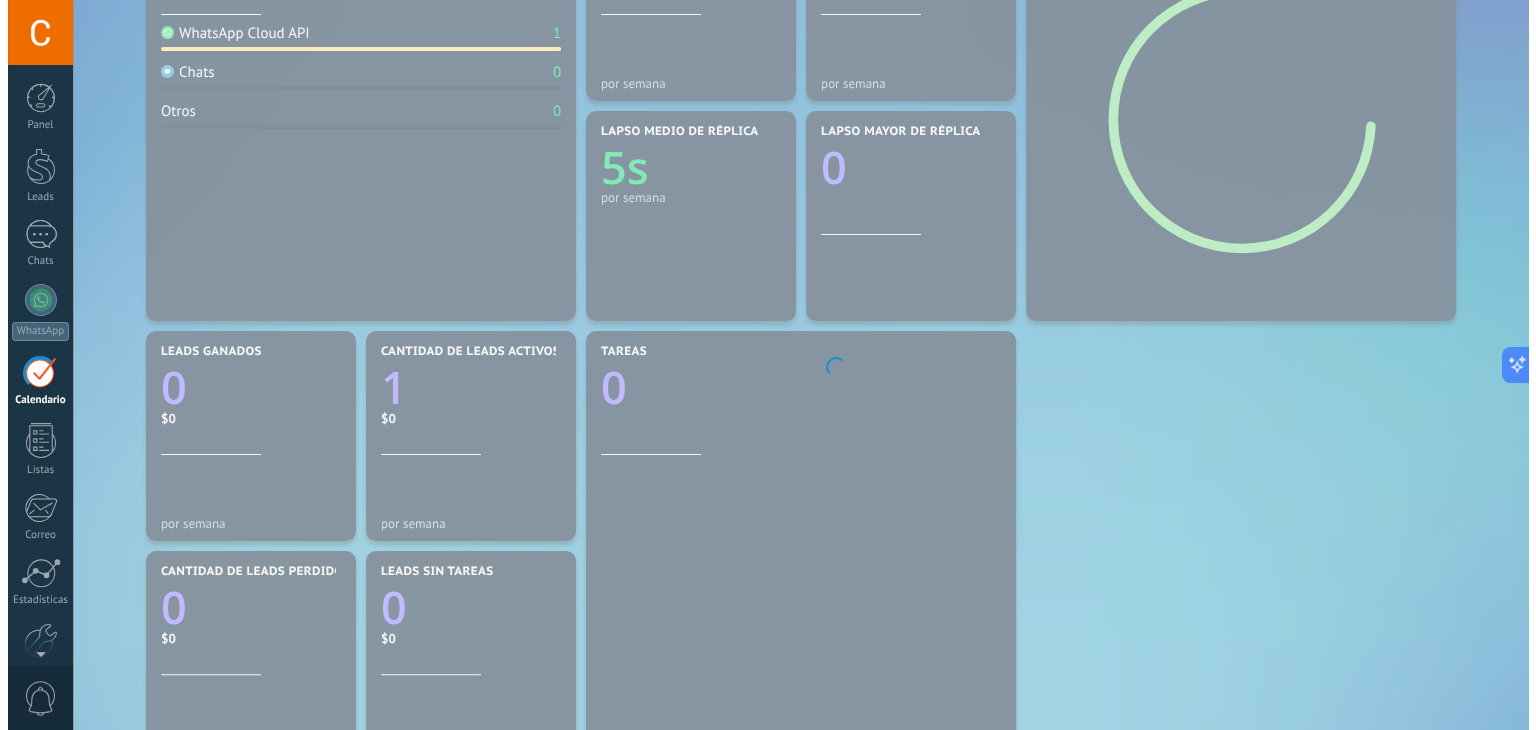 scroll, scrollTop: 0, scrollLeft: 0, axis: both 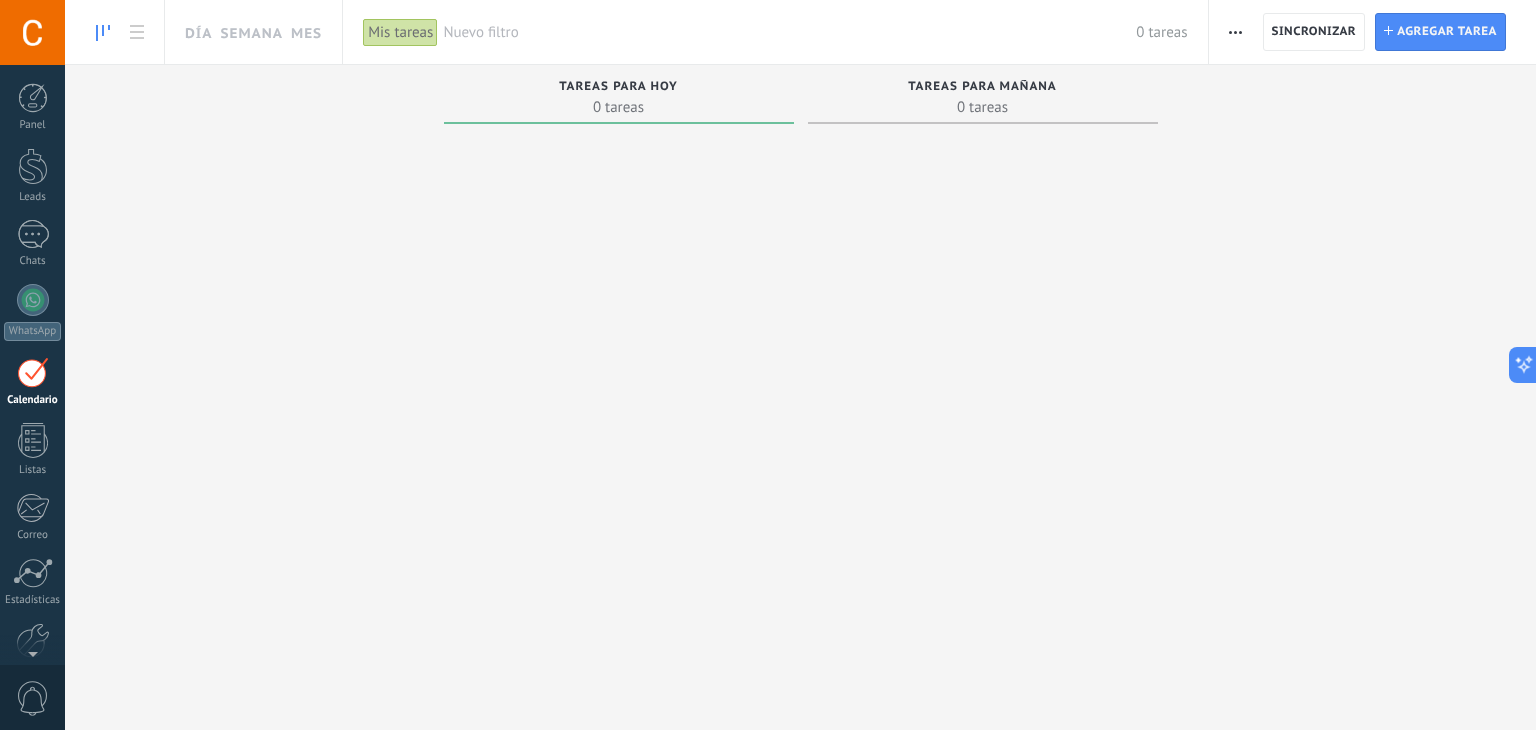 click at bounding box center (32, 32) 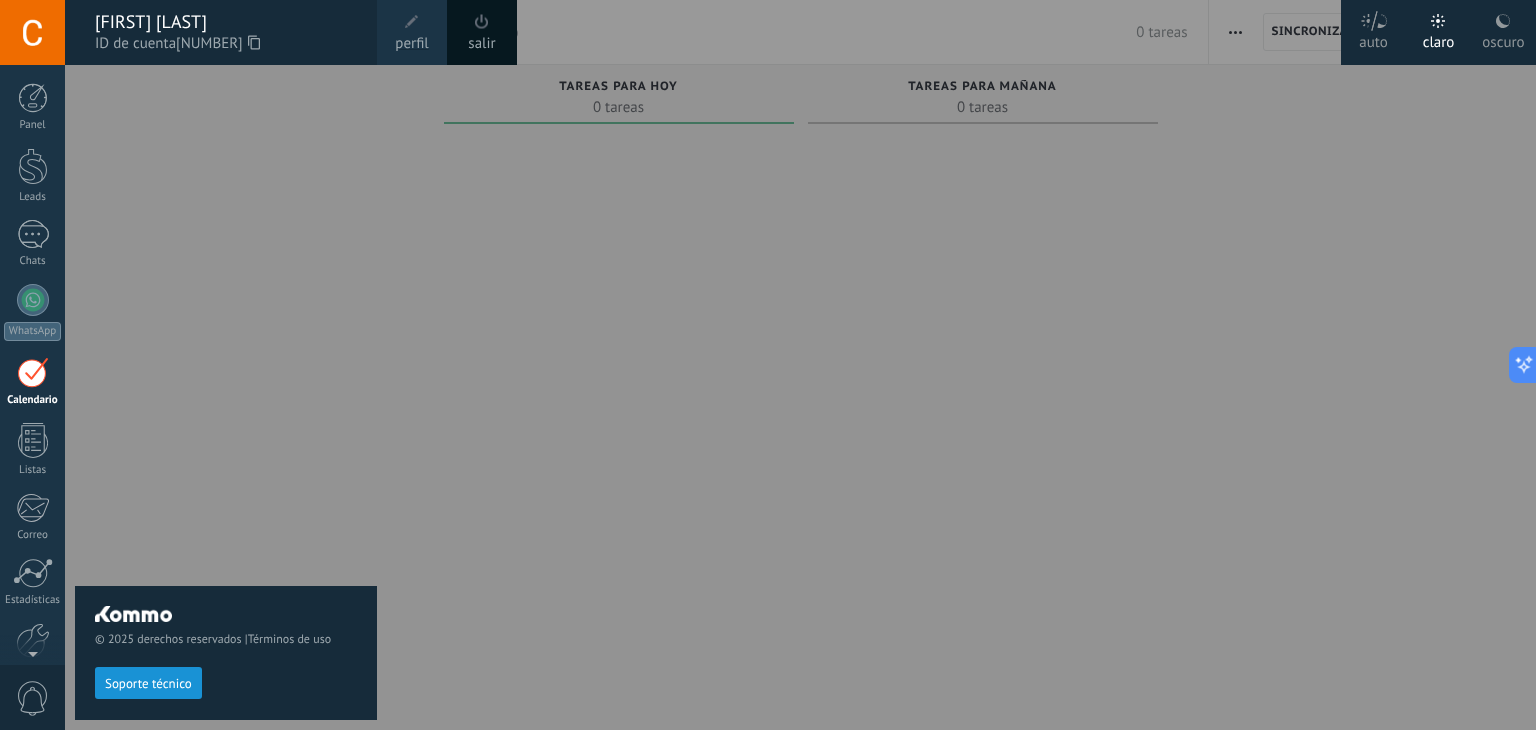 click at bounding box center [32, 32] 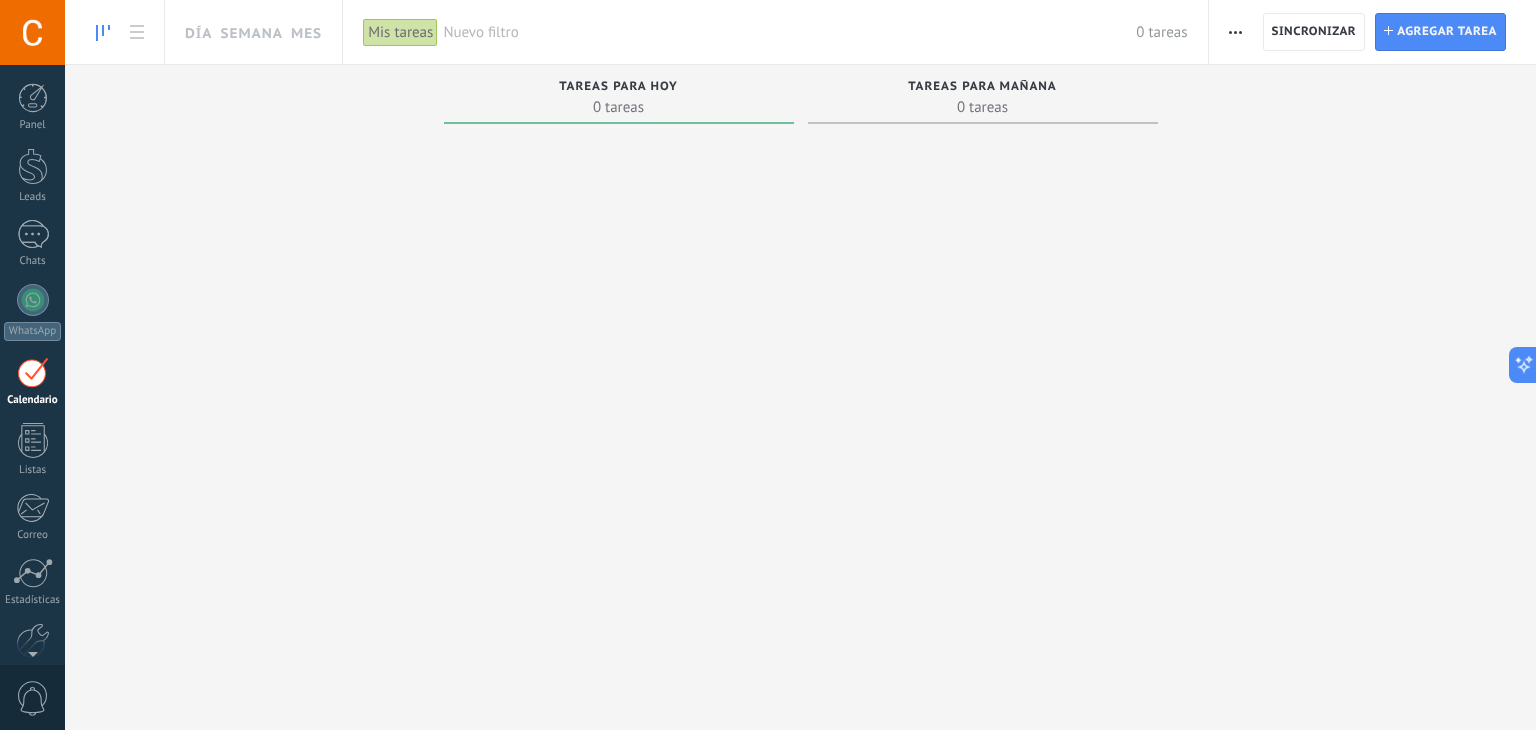 click on "Panel
Leads
1
Chats
WhatsApp
Clientes" at bounding box center (32, 425) 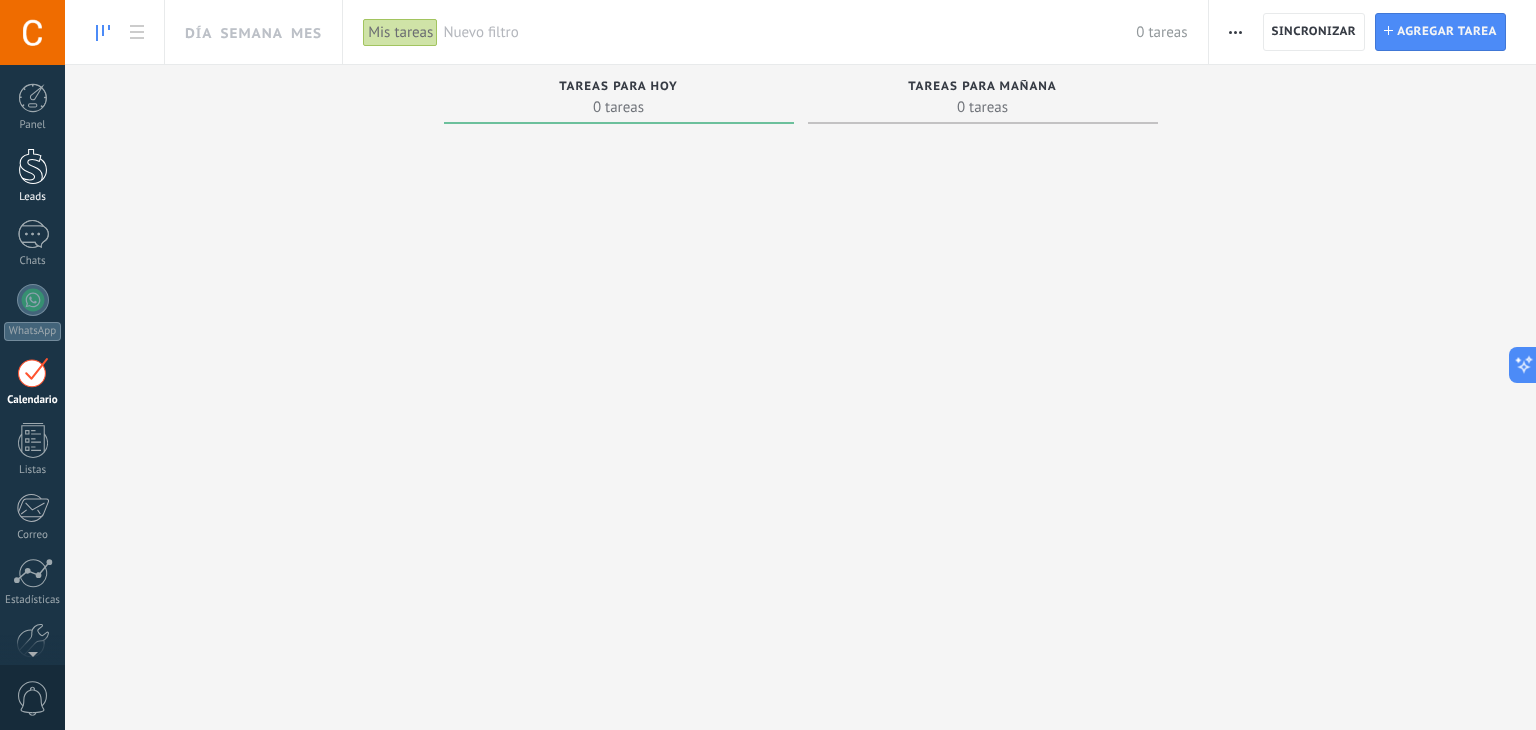 click on "Leads" at bounding box center [33, 197] 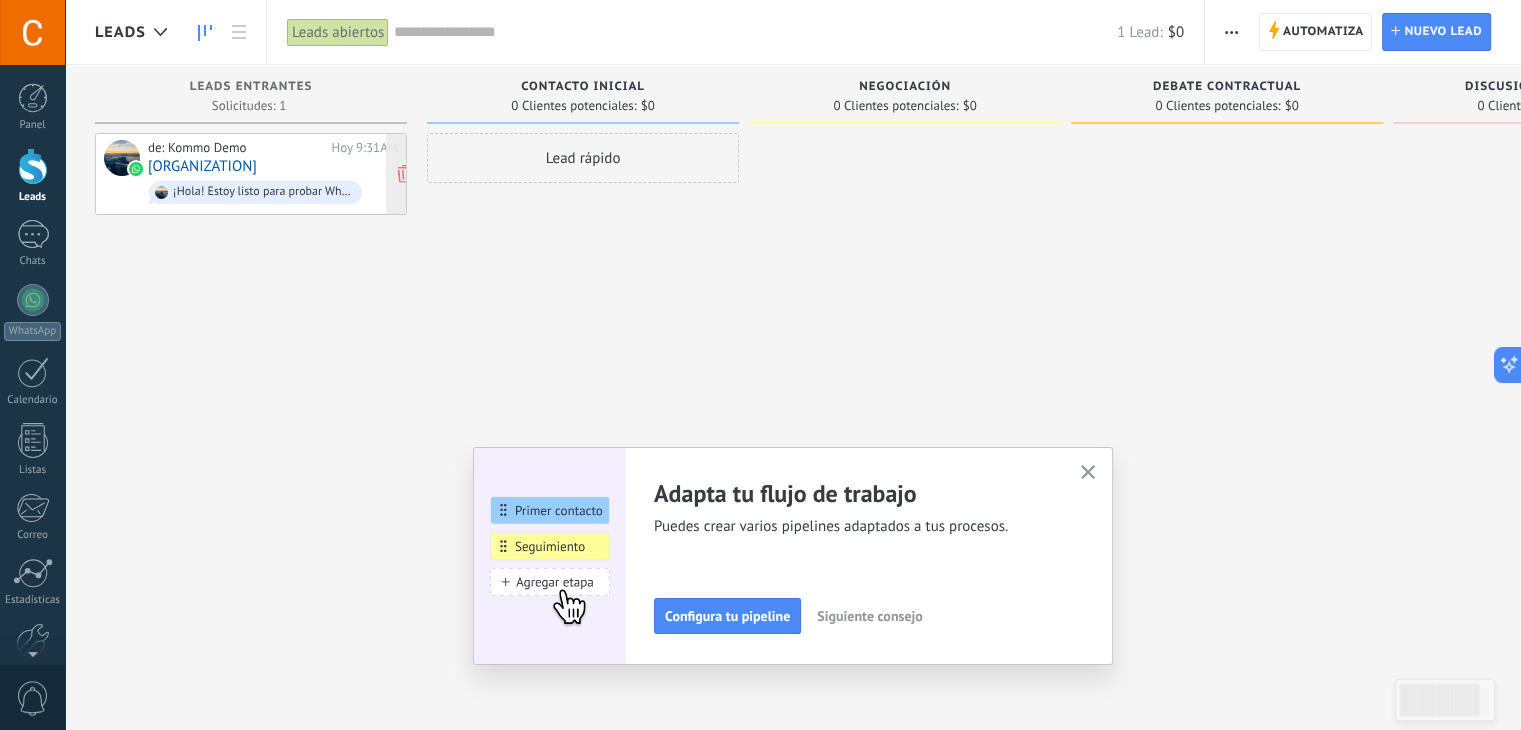 click on "de: Kommo Demo" at bounding box center [236, 148] 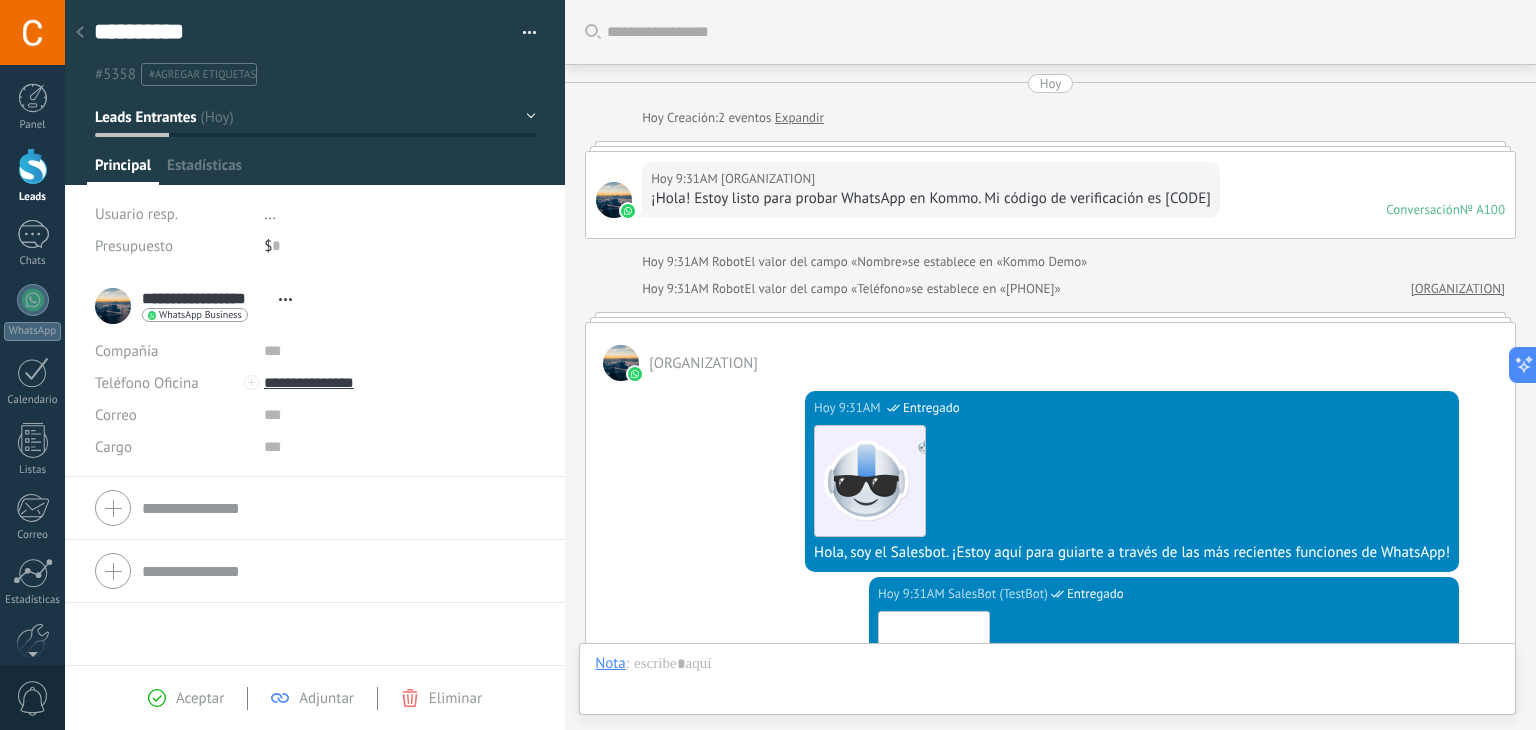 scroll, scrollTop: 612, scrollLeft: 0, axis: vertical 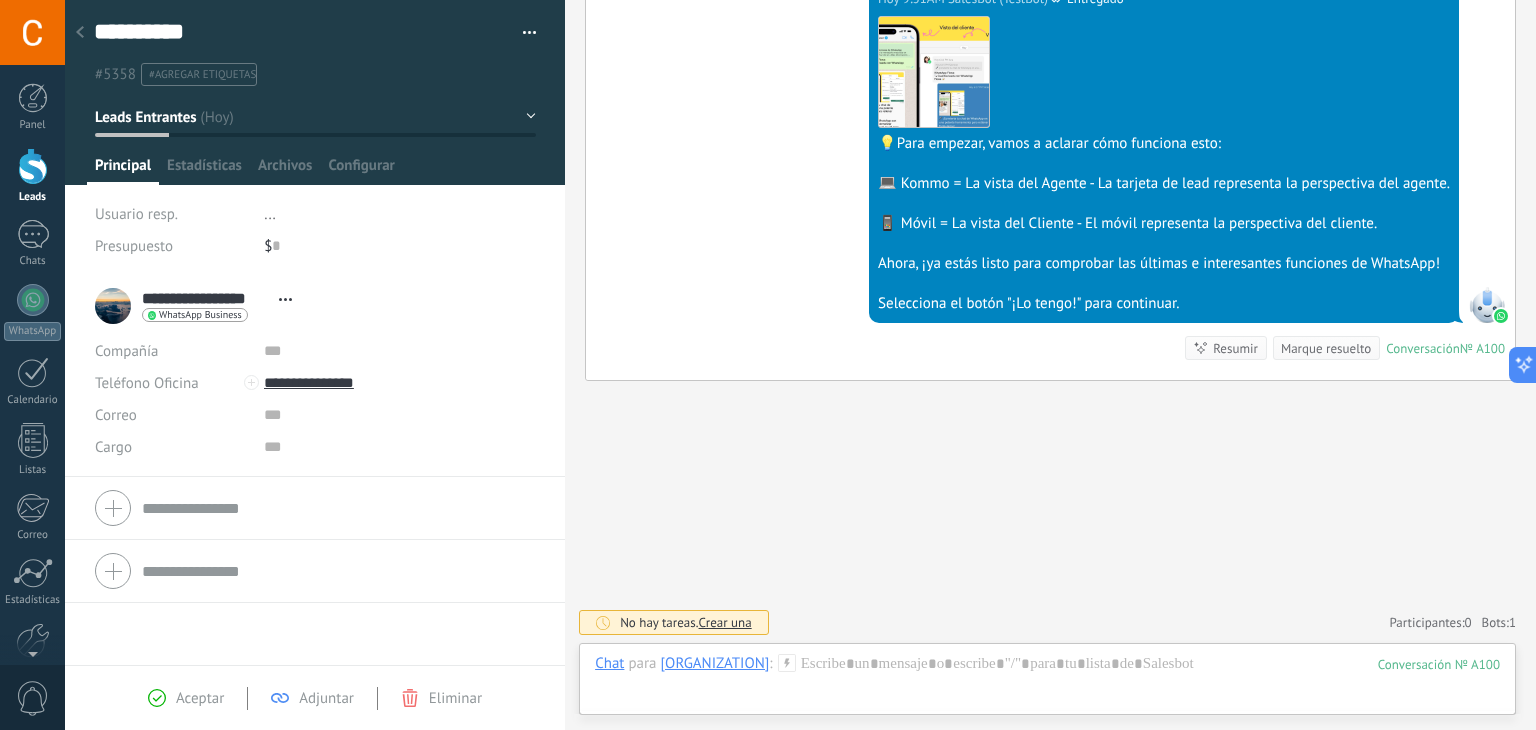 click on "Panel
Leads
1
Chats
WhatsApp
Clientes" at bounding box center (32, 425) 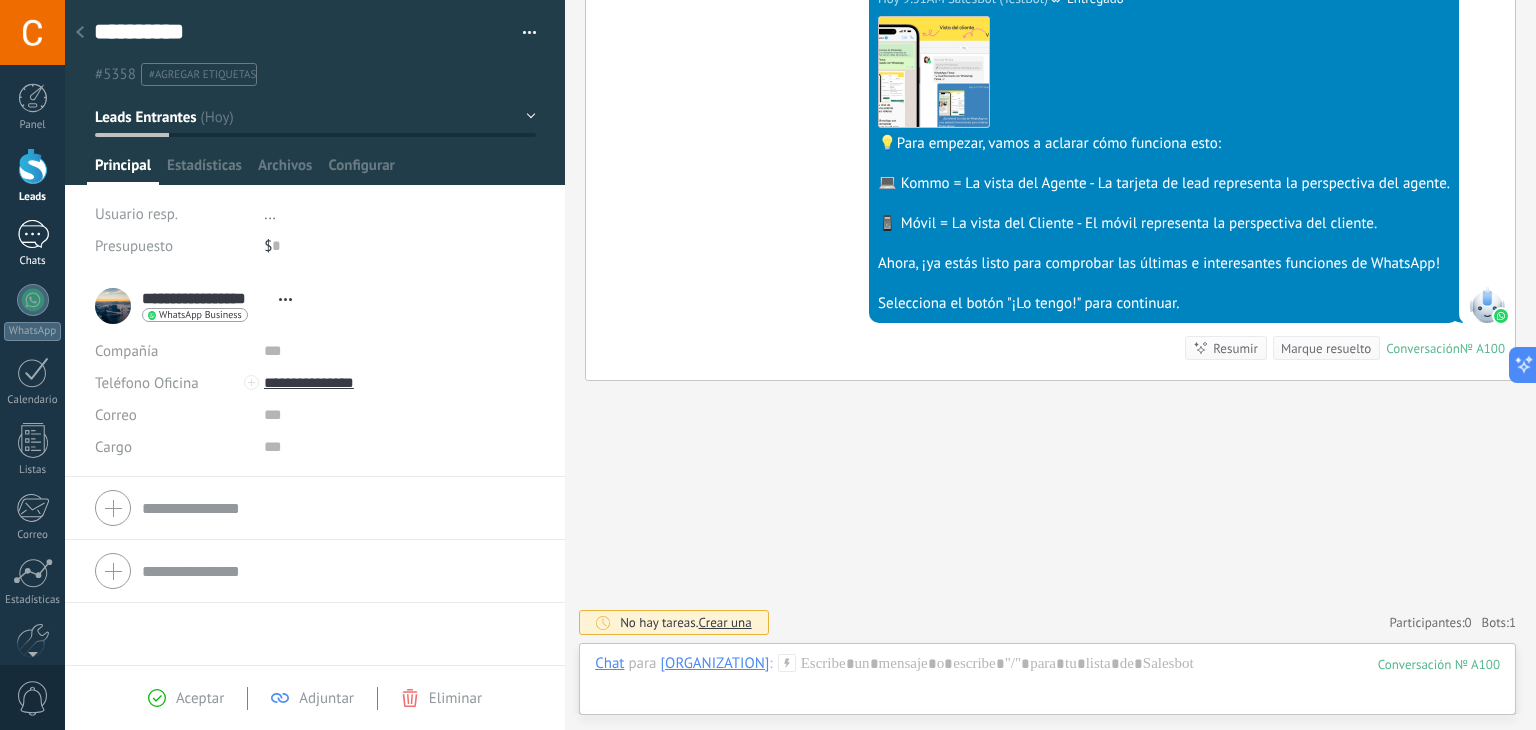 click on "1" at bounding box center [33, 234] 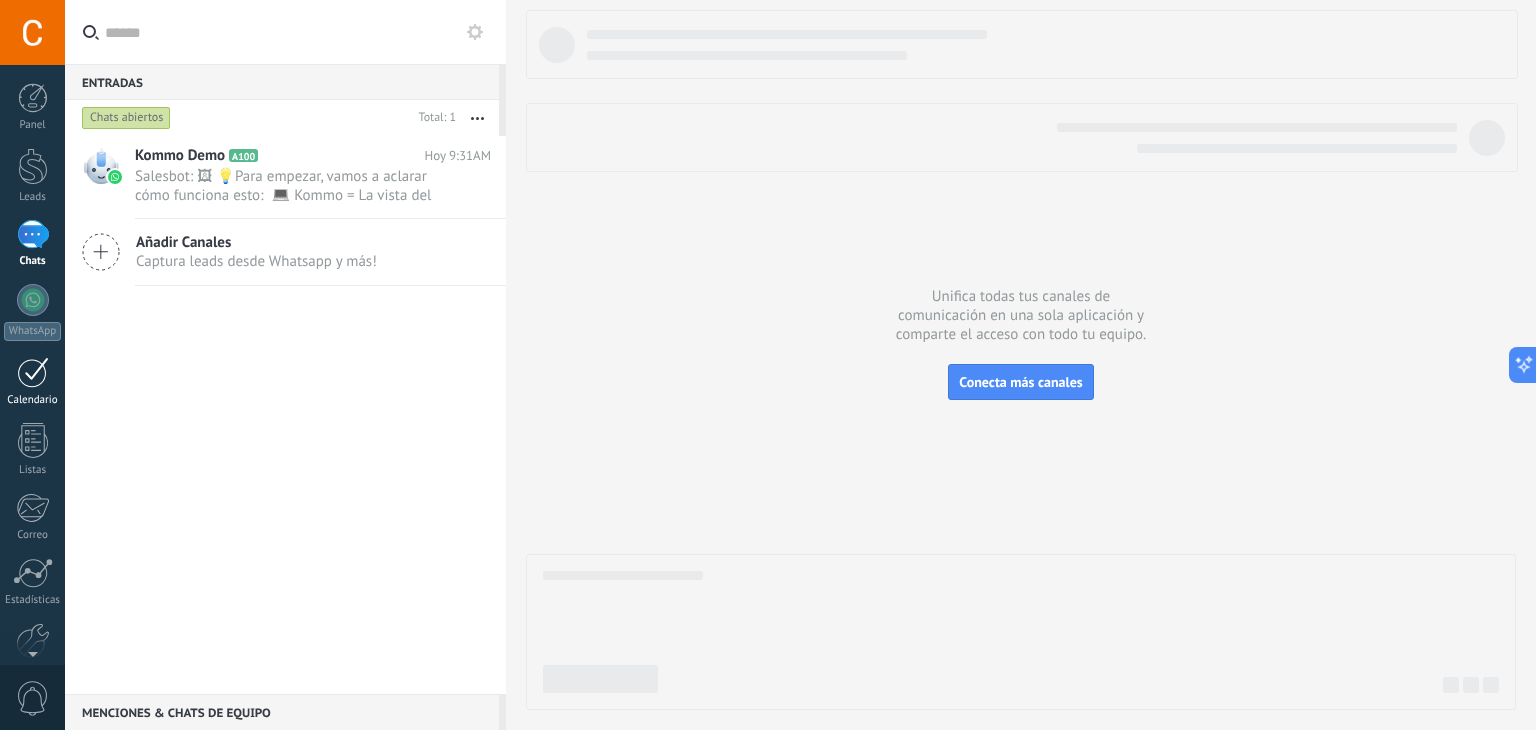 click at bounding box center [33, 372] 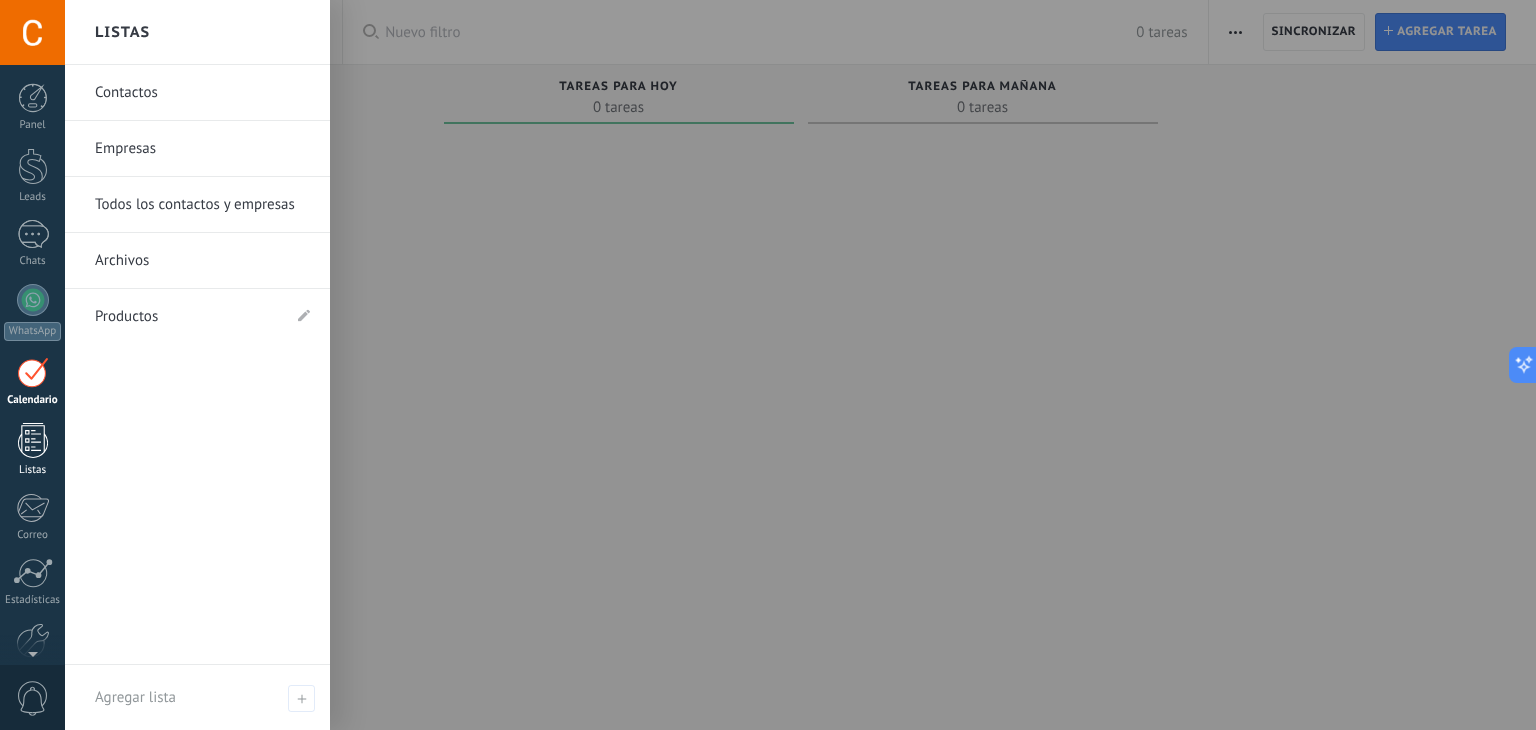 click at bounding box center [33, 440] 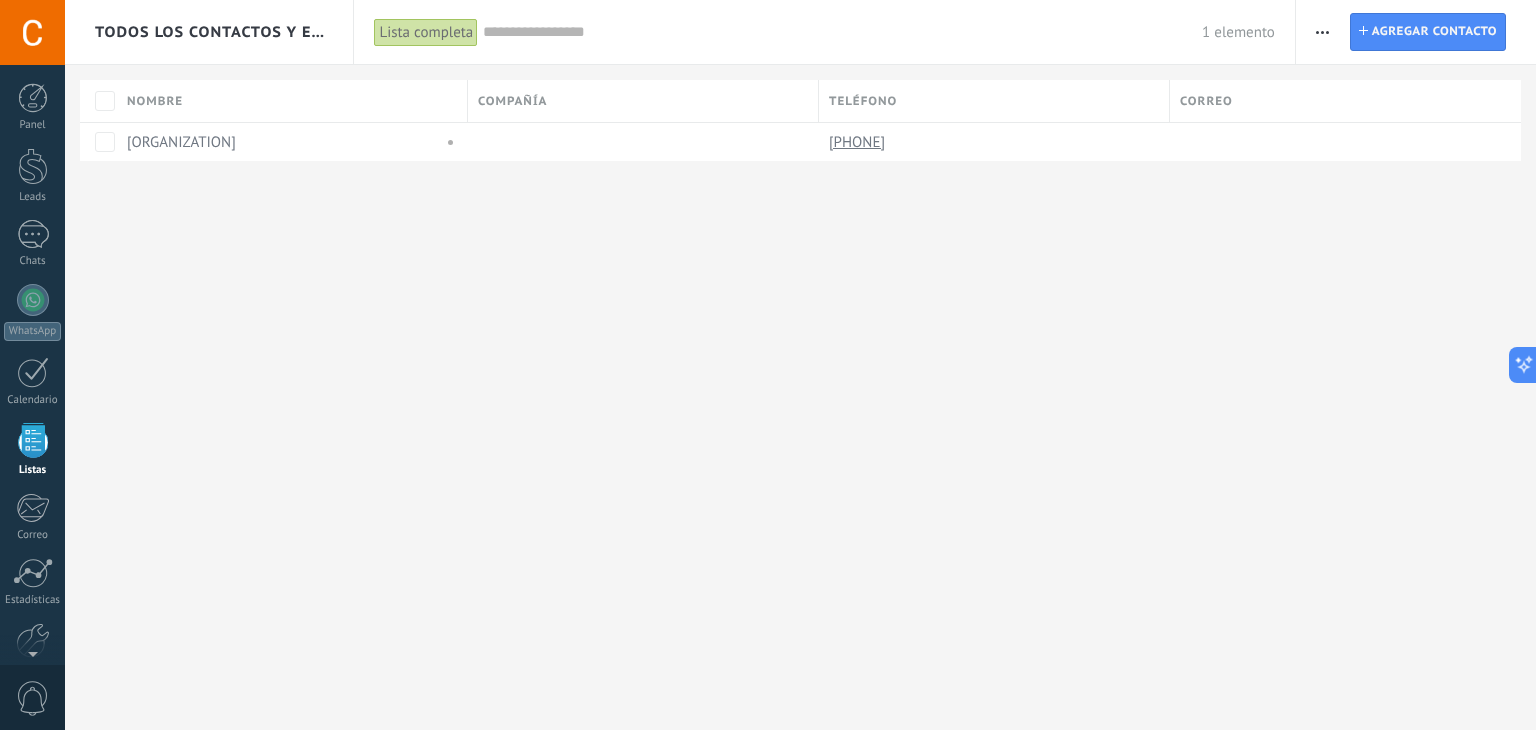 scroll, scrollTop: 51, scrollLeft: 0, axis: vertical 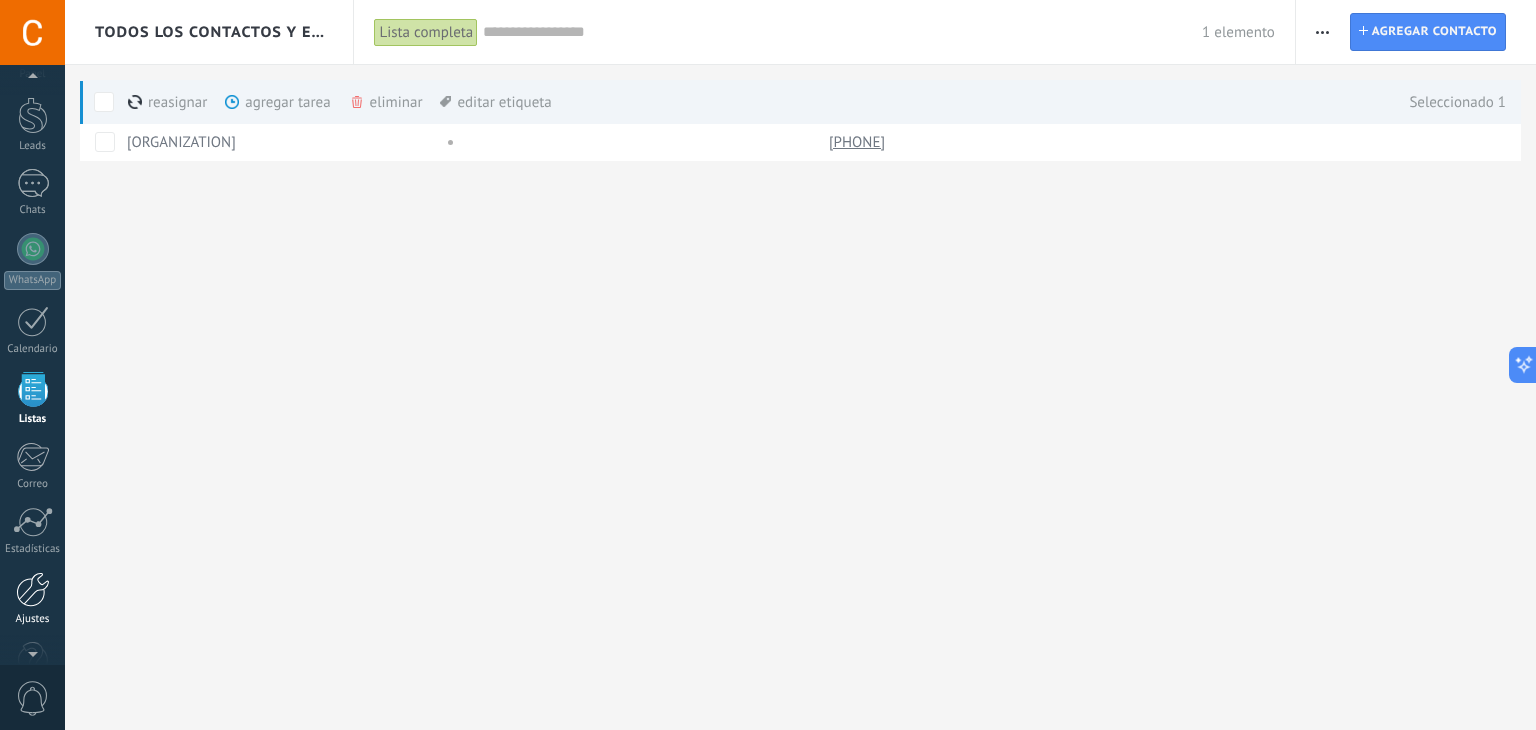 click at bounding box center (33, 589) 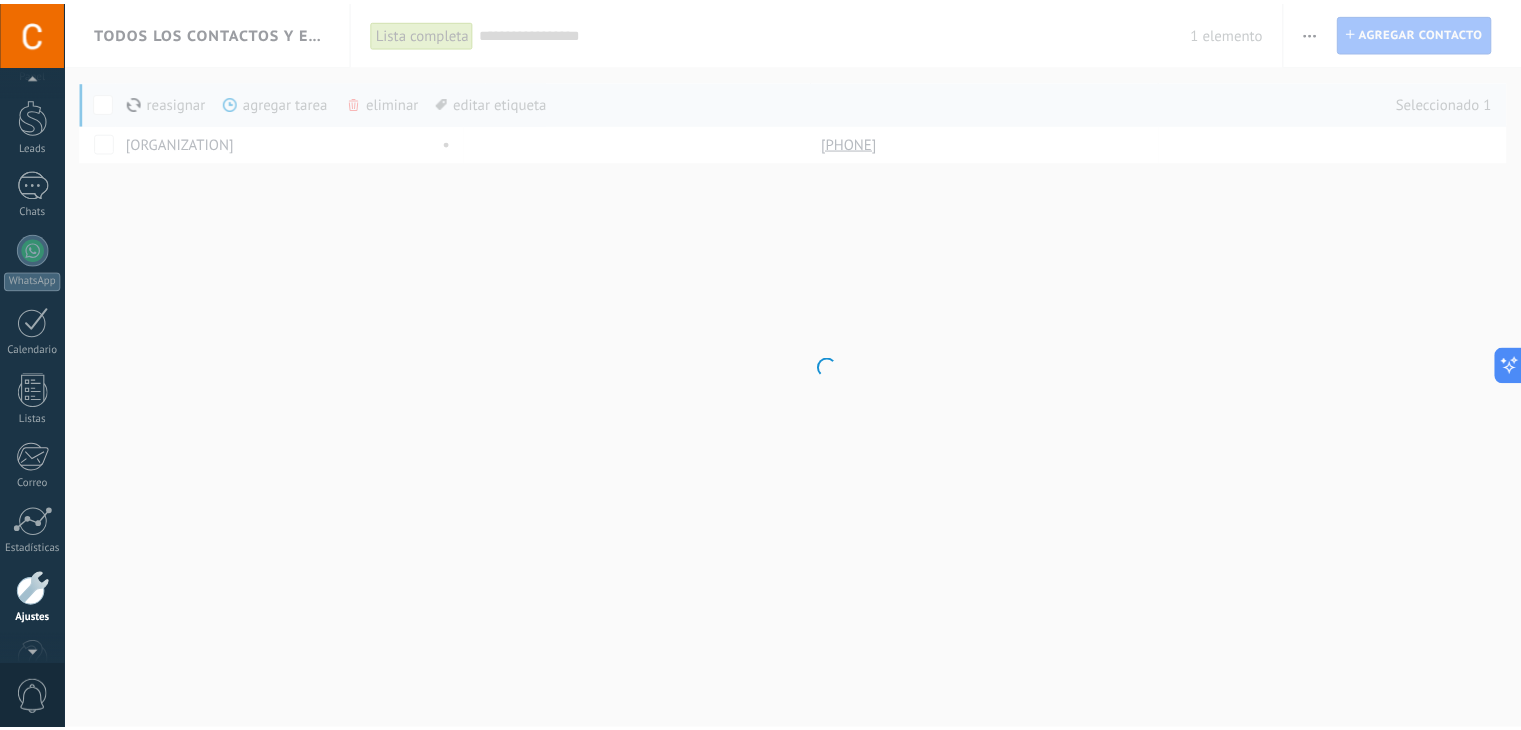 scroll, scrollTop: 101, scrollLeft: 0, axis: vertical 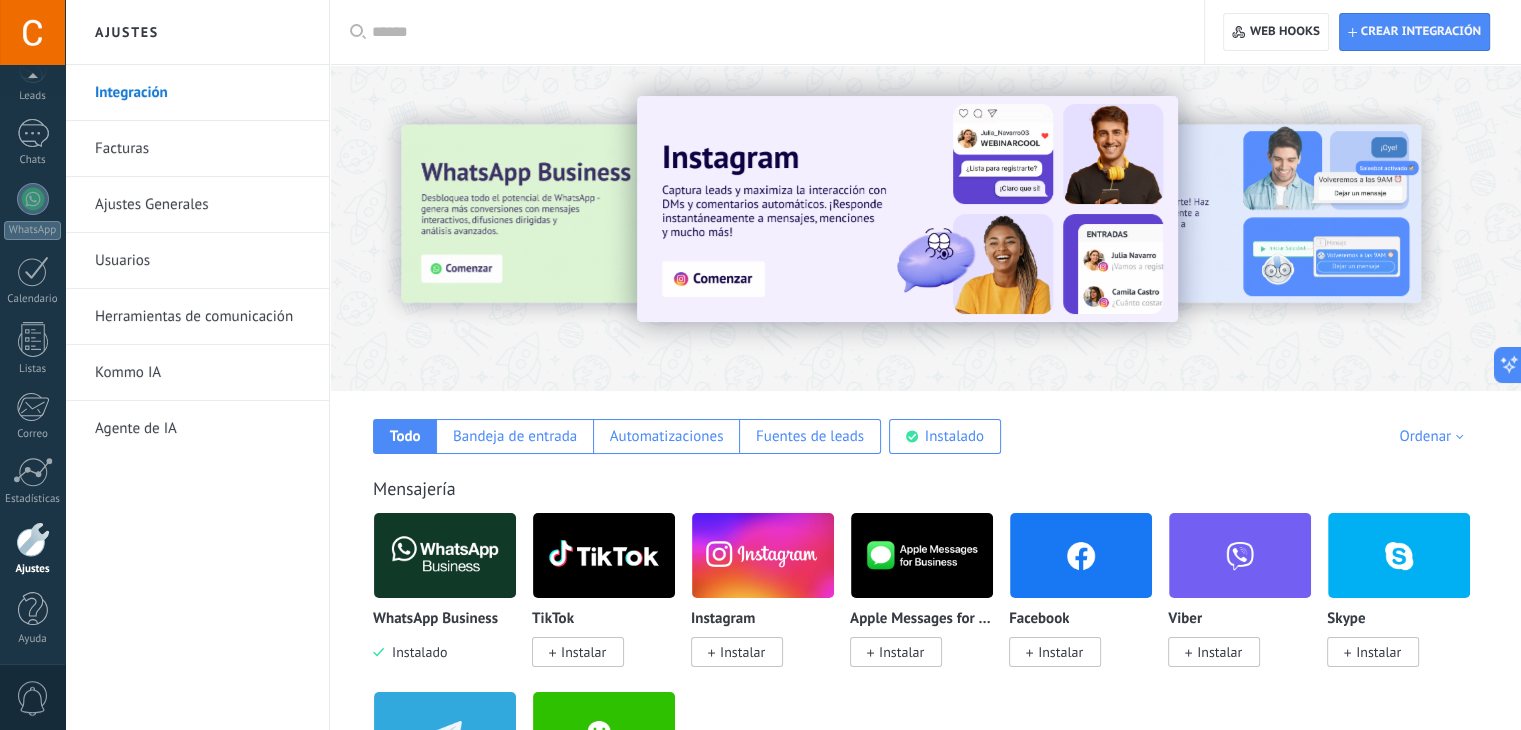 click on "Facturas" at bounding box center (202, 149) 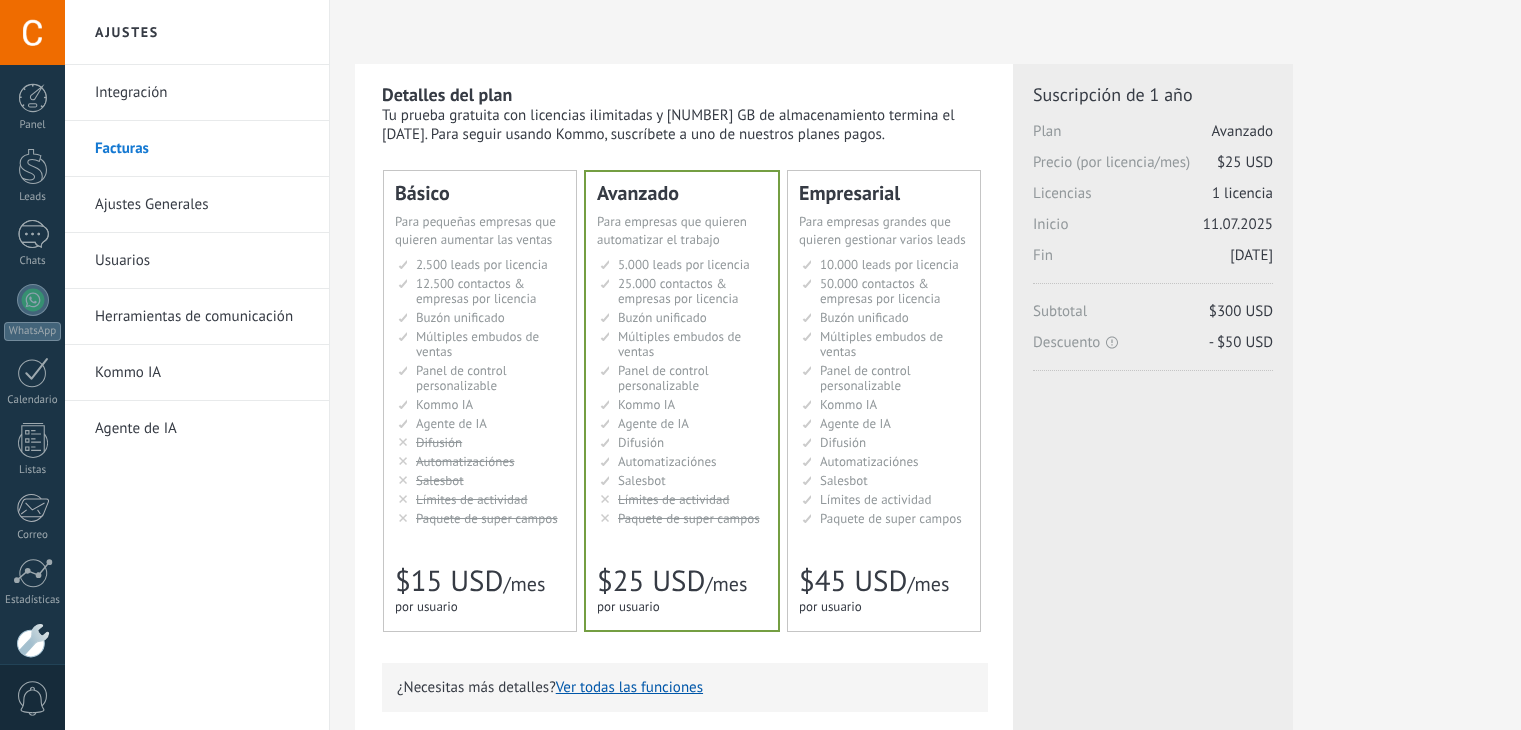 scroll, scrollTop: 0, scrollLeft: 0, axis: both 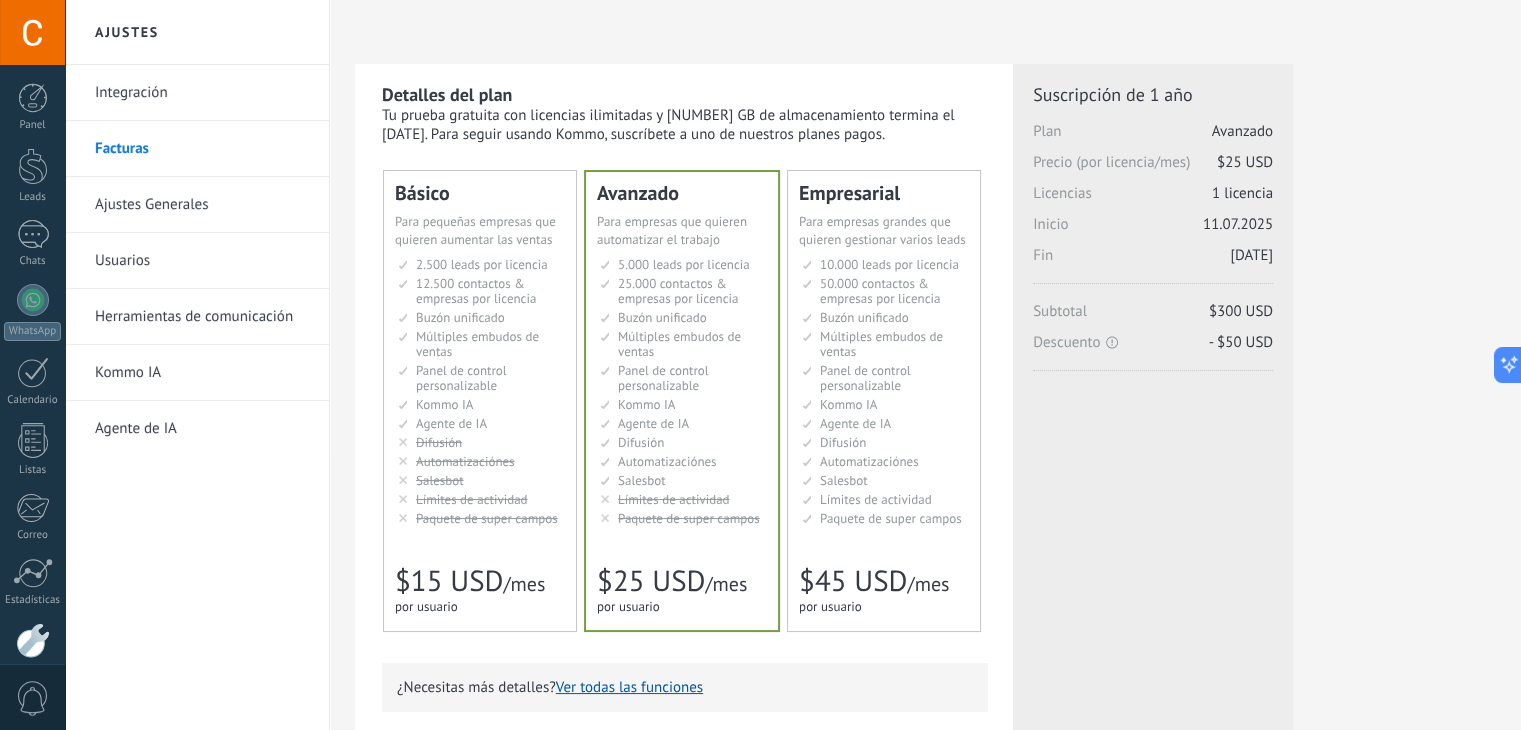 click on "$15 USD" at bounding box center [449, 581] 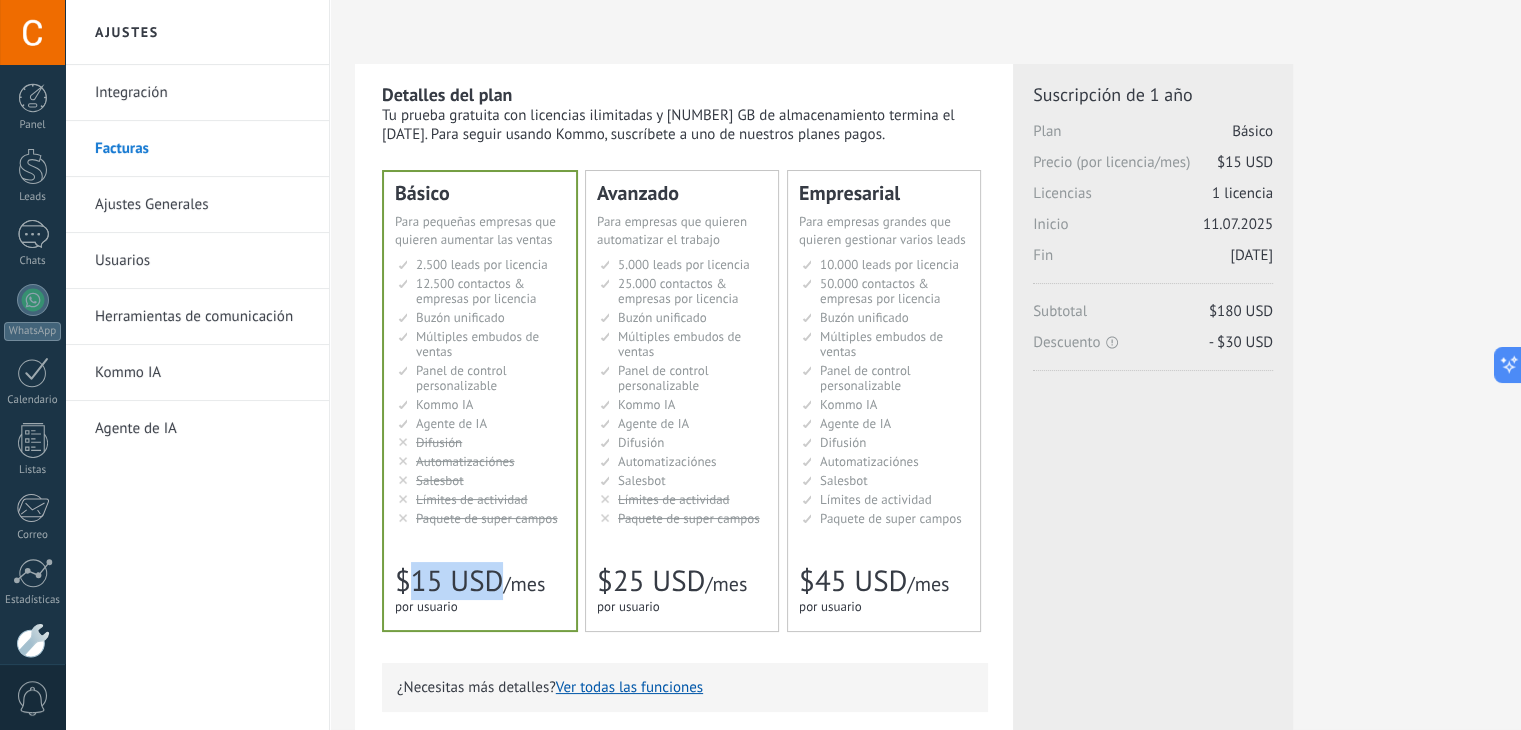 drag, startPoint x: 415, startPoint y: 572, endPoint x: 501, endPoint y: 586, distance: 87.13208 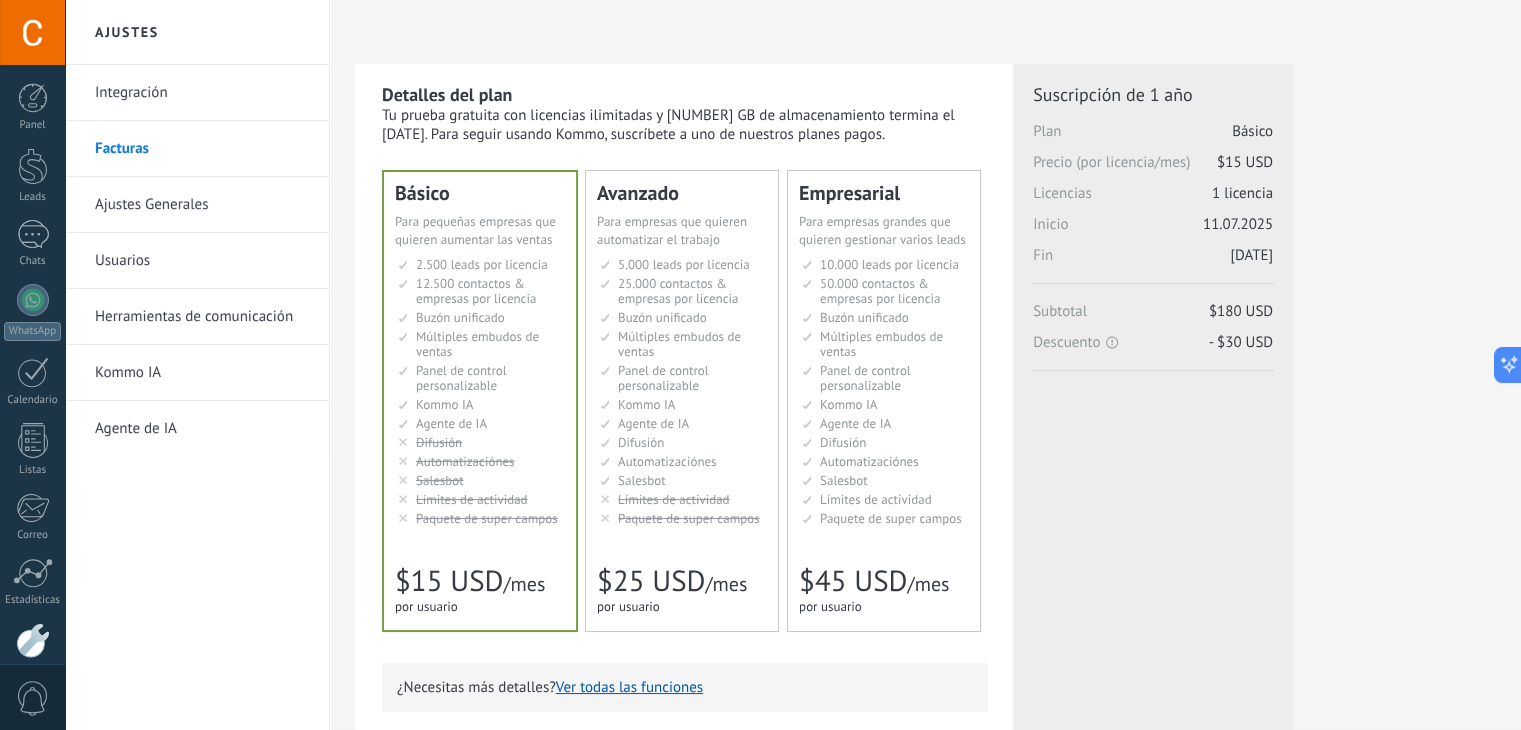 click on "Настраиваемый рабочий стол
Customizable dashboard
Panel de control personalizable
Google Analytics和网站集成
Painel personalizável
Dasbor yang bisa dikustomisasi
Özelleştirilebilir kontrol paneli" at bounding box center [885, 378] 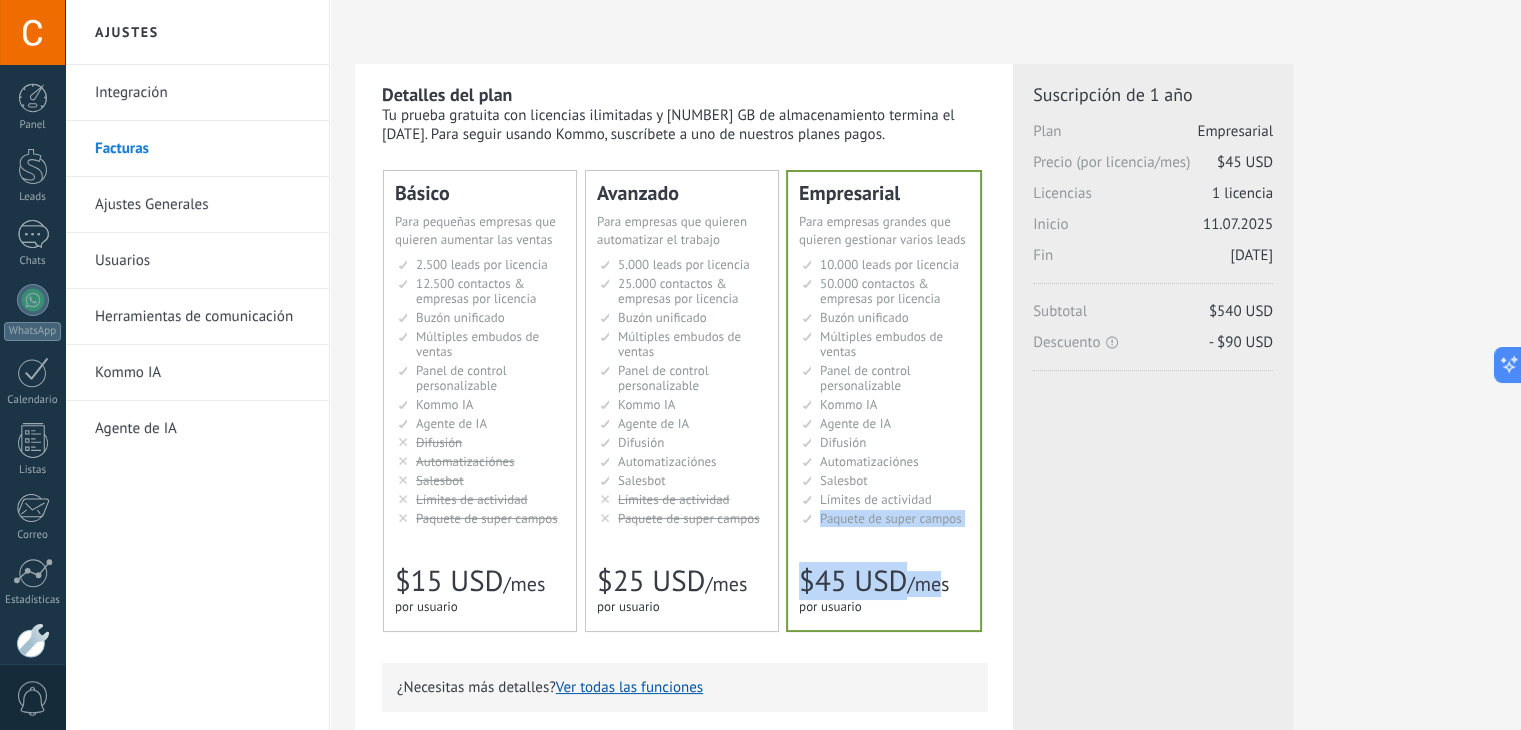 drag, startPoint x: 789, startPoint y: 566, endPoint x: 936, endPoint y: 578, distance: 147.48898 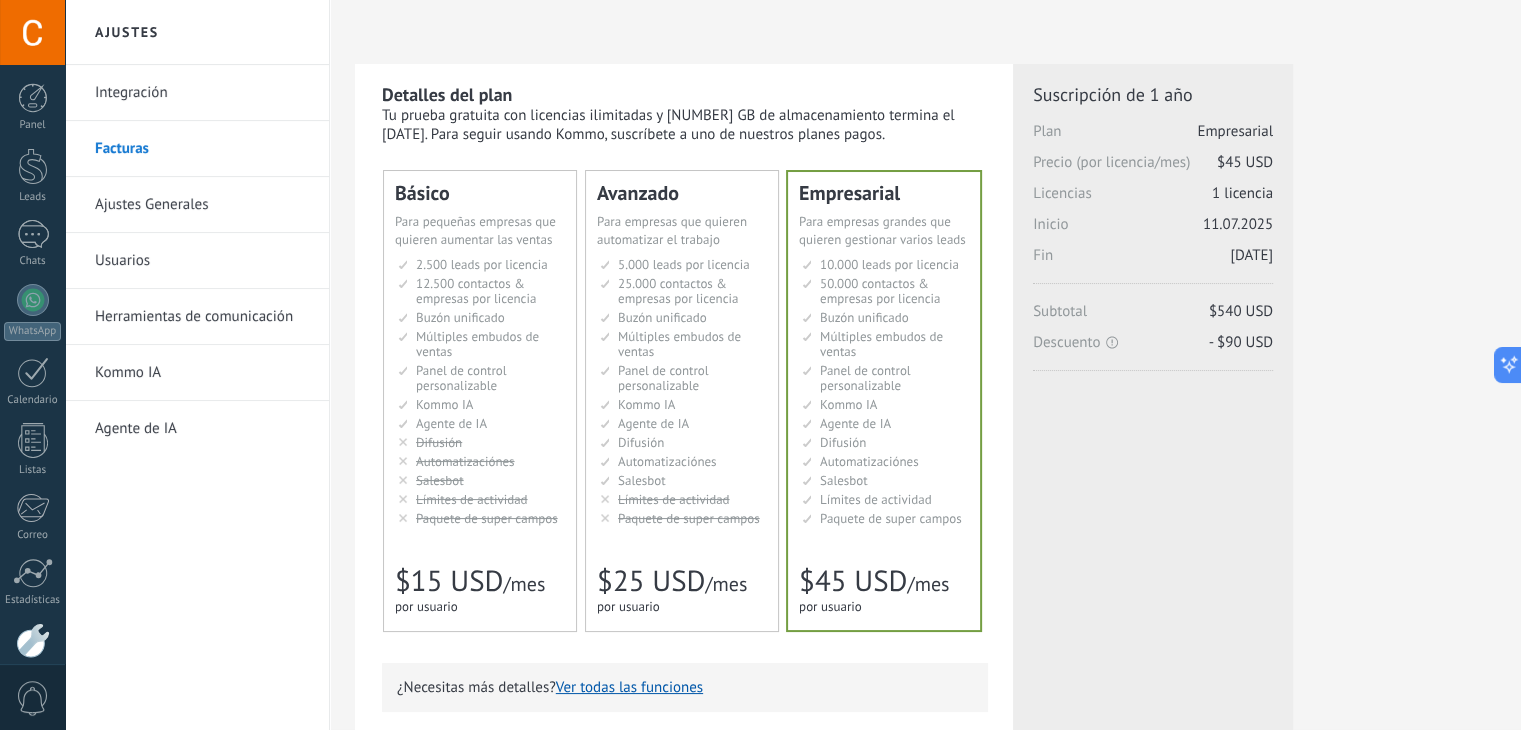 click on "Множество воронок
Multiple sales pipelines
Múltiples embudos de ventas
Vários funis de venda
Berbagai pipeline penjualan
Birden fazla satış takip hattı imkanı" at bounding box center [885, 344] 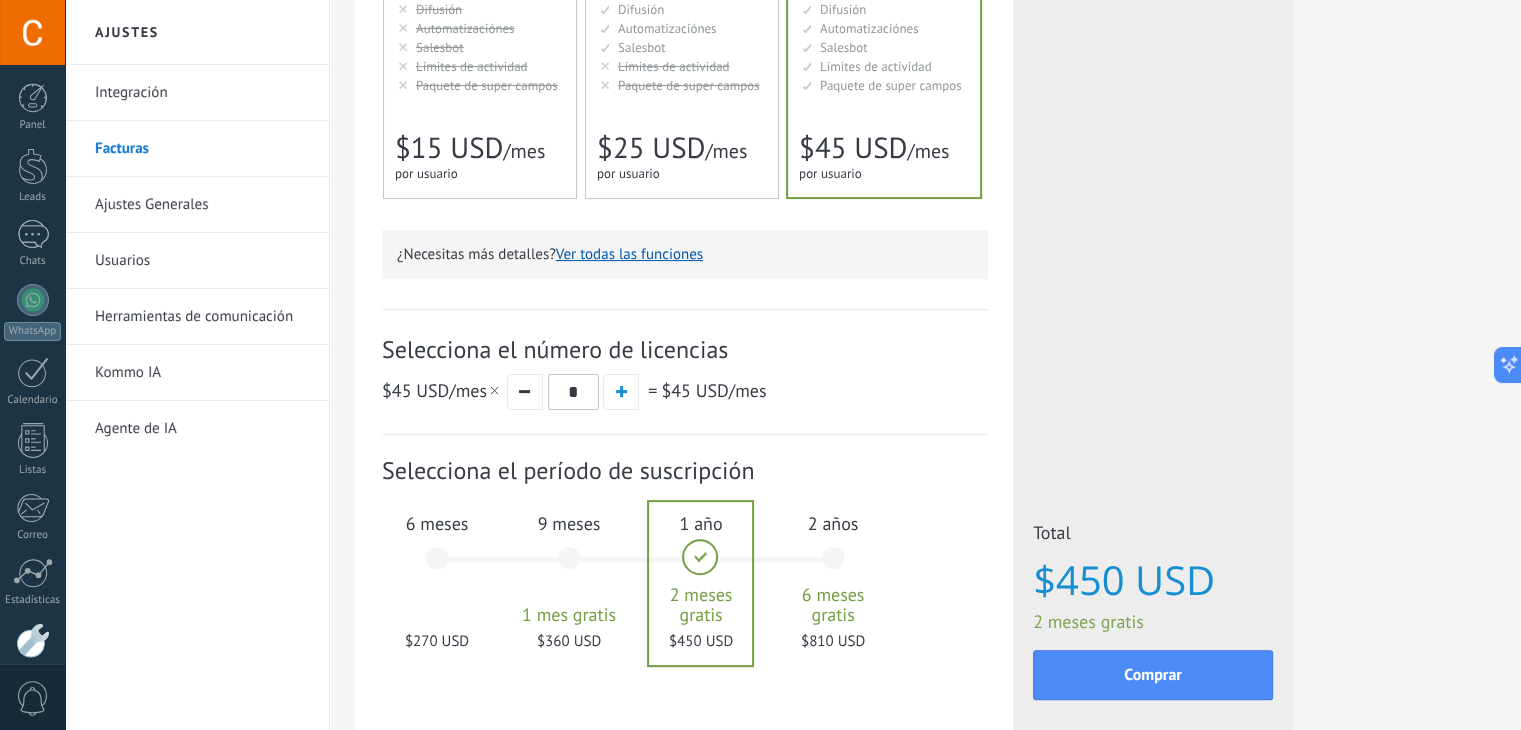 scroll, scrollTop: 536, scrollLeft: 0, axis: vertical 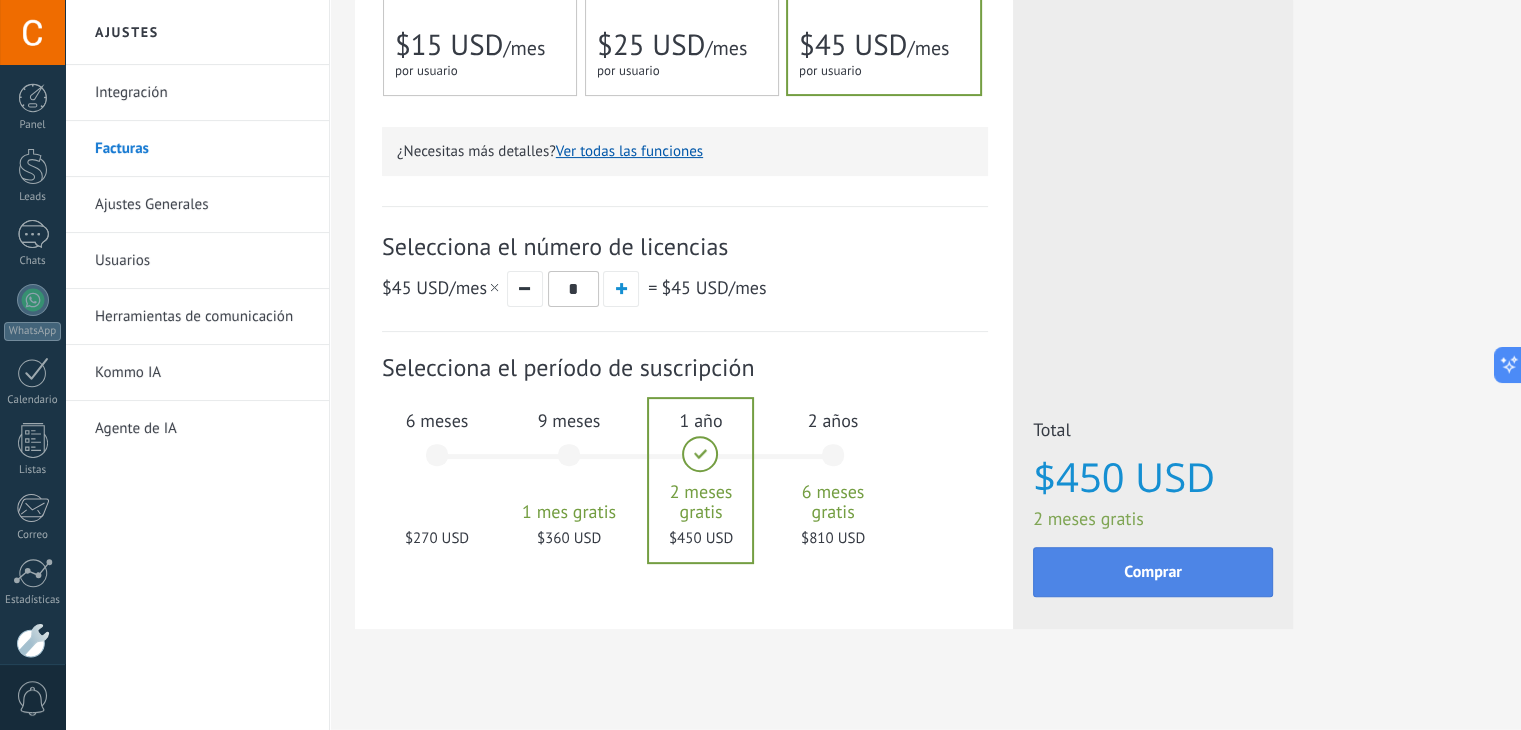 click on "Comprar" at bounding box center [1153, 572] 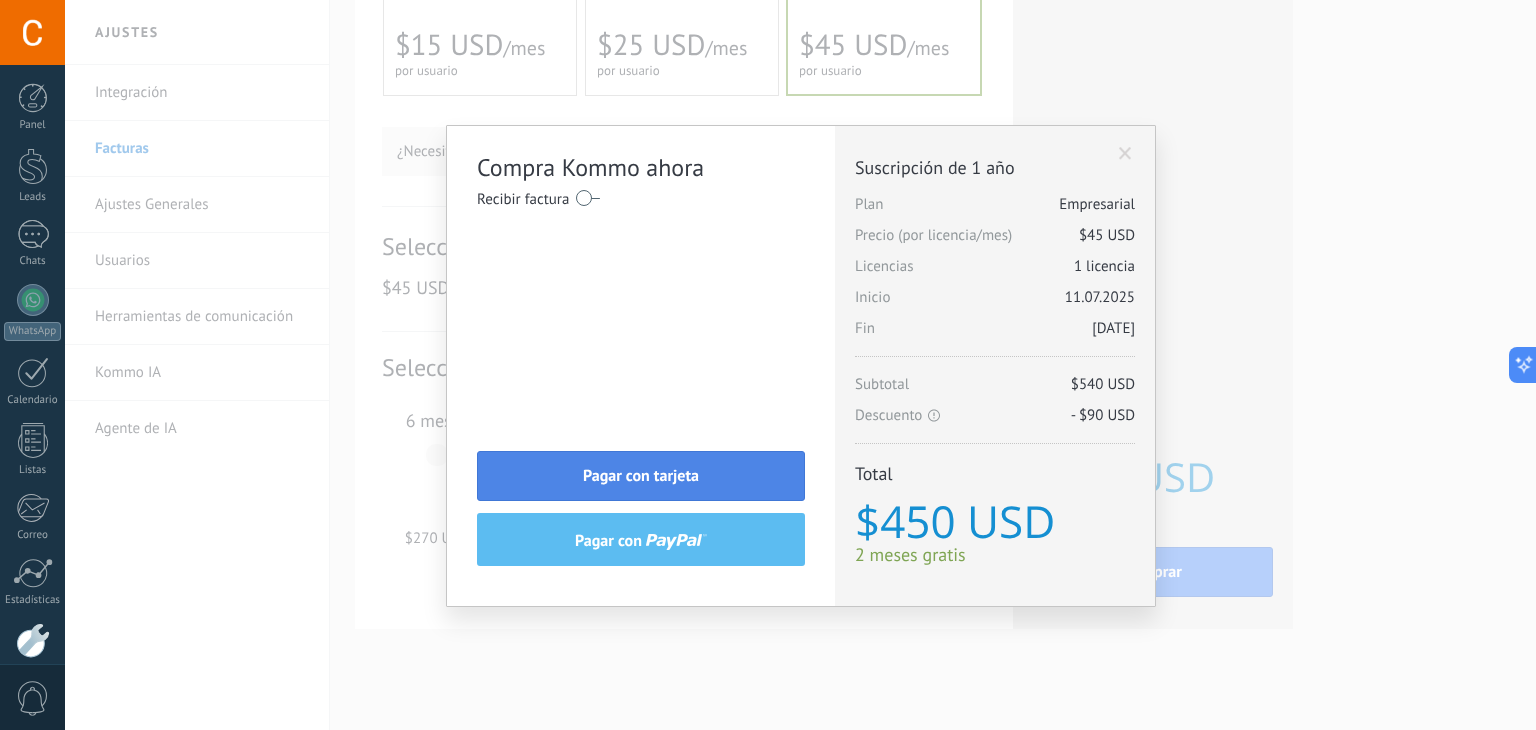 click on "Pagar con tarjeta" at bounding box center (641, 476) 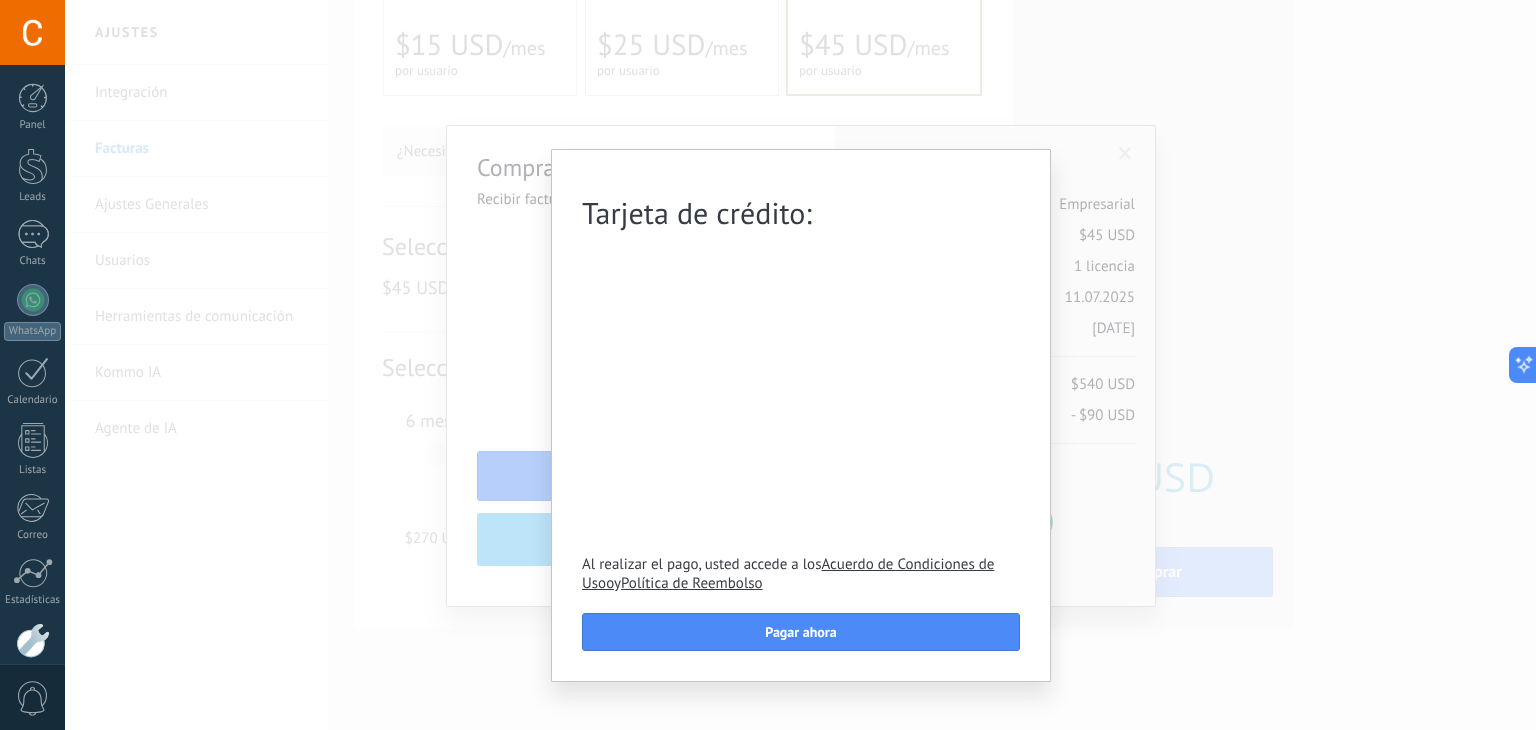click on "Tarjeta de crédito: Al realizar el pago, usted accede a los  Acuerdo de Condiciones de Usoo  y  Política de Reembolso Pagar ahora" at bounding box center [800, 365] 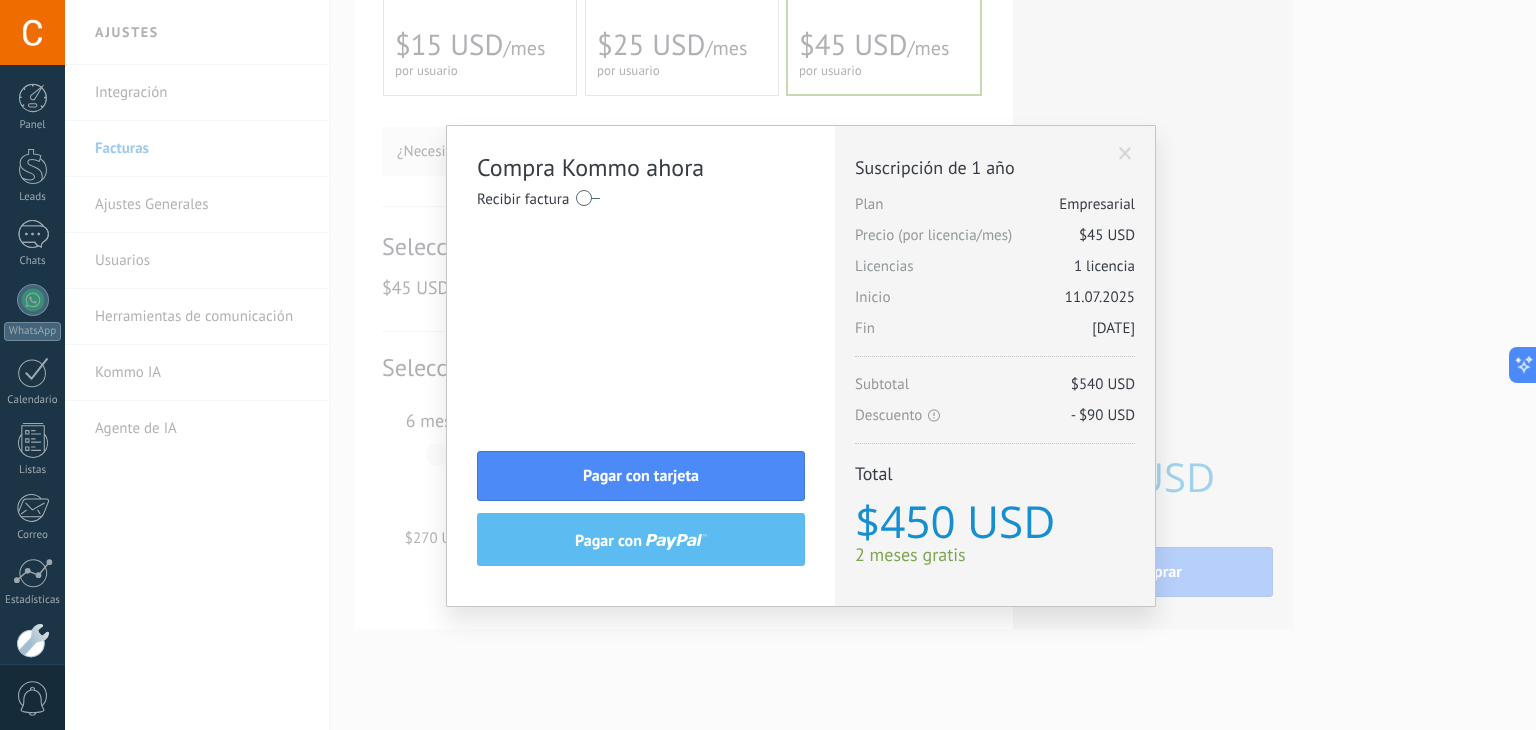 click at bounding box center [1125, 154] 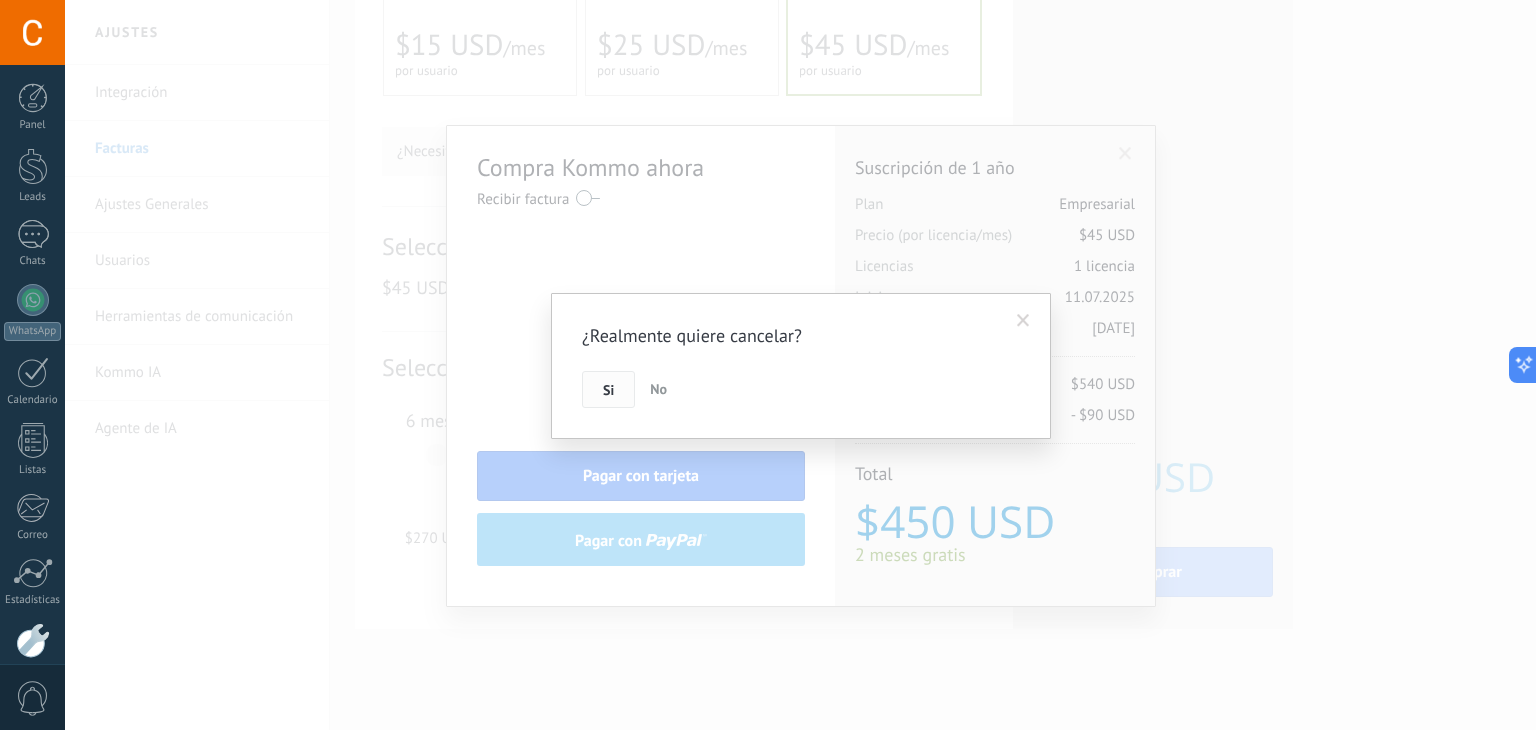 click on "Si" at bounding box center (608, 390) 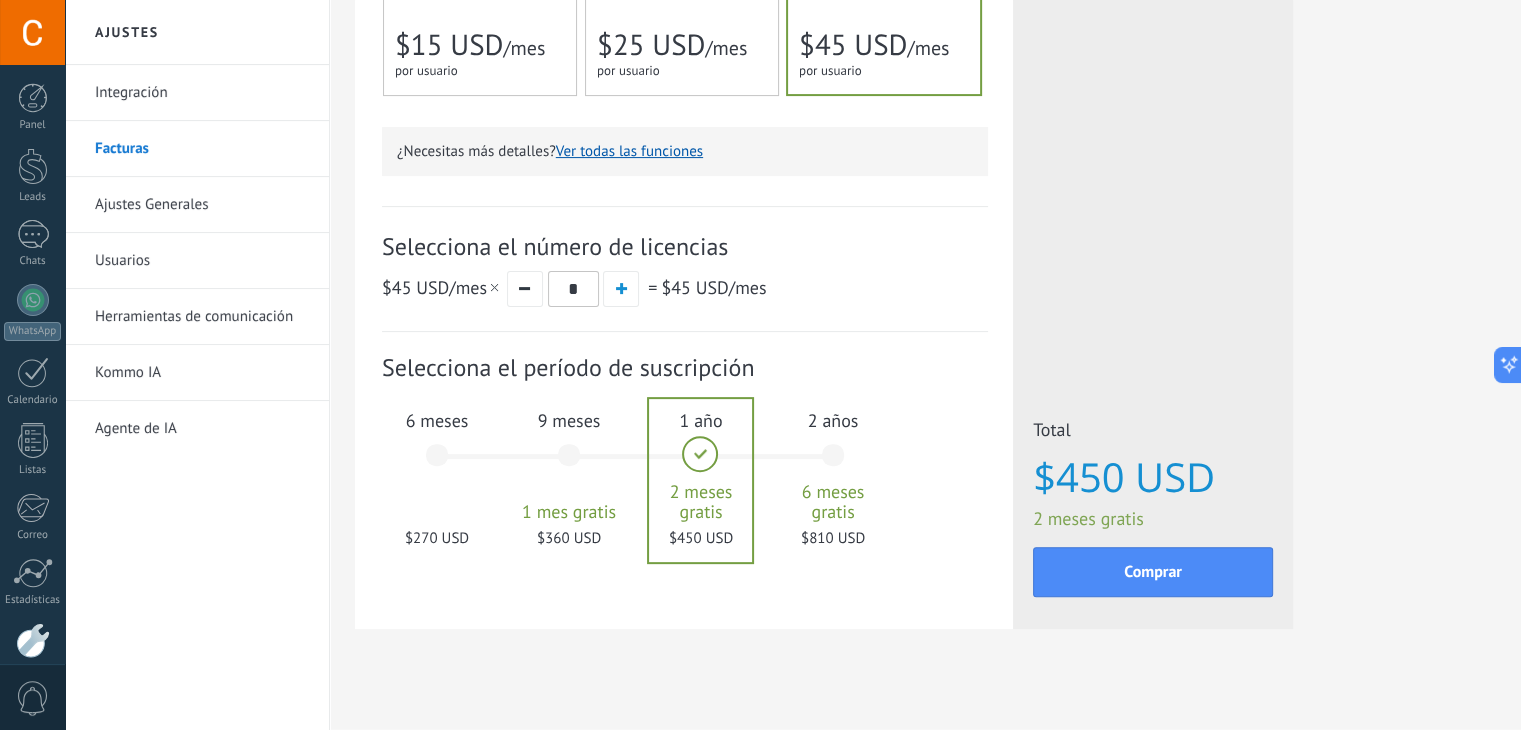 click on "for 1 user
for 1 user
por usuario
为1个用户
para 1 usuário
untuk 1 pengguna
1 kullanıcı için" at bounding box center [470, 71] 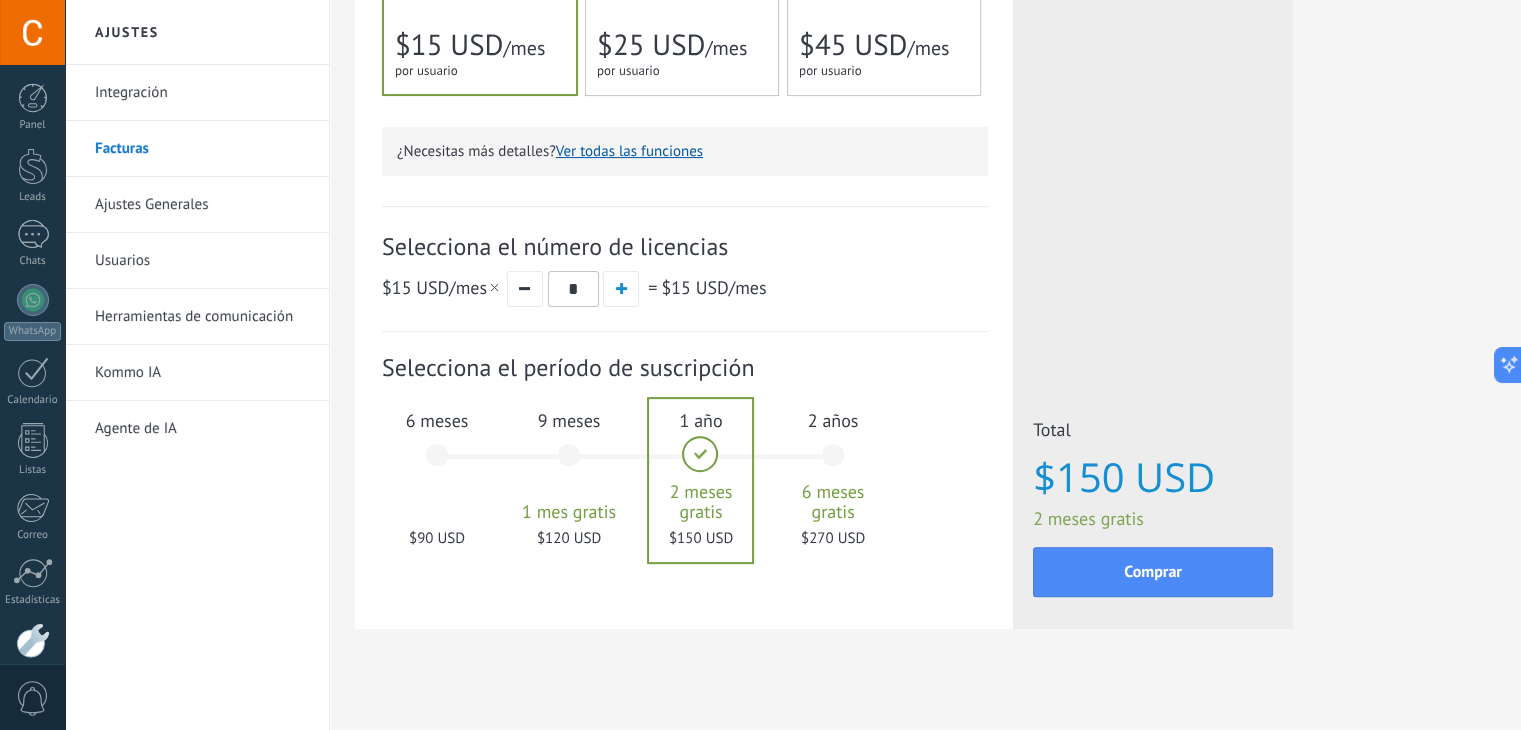 click on "6 meses
$90 USD" at bounding box center (437, 464) 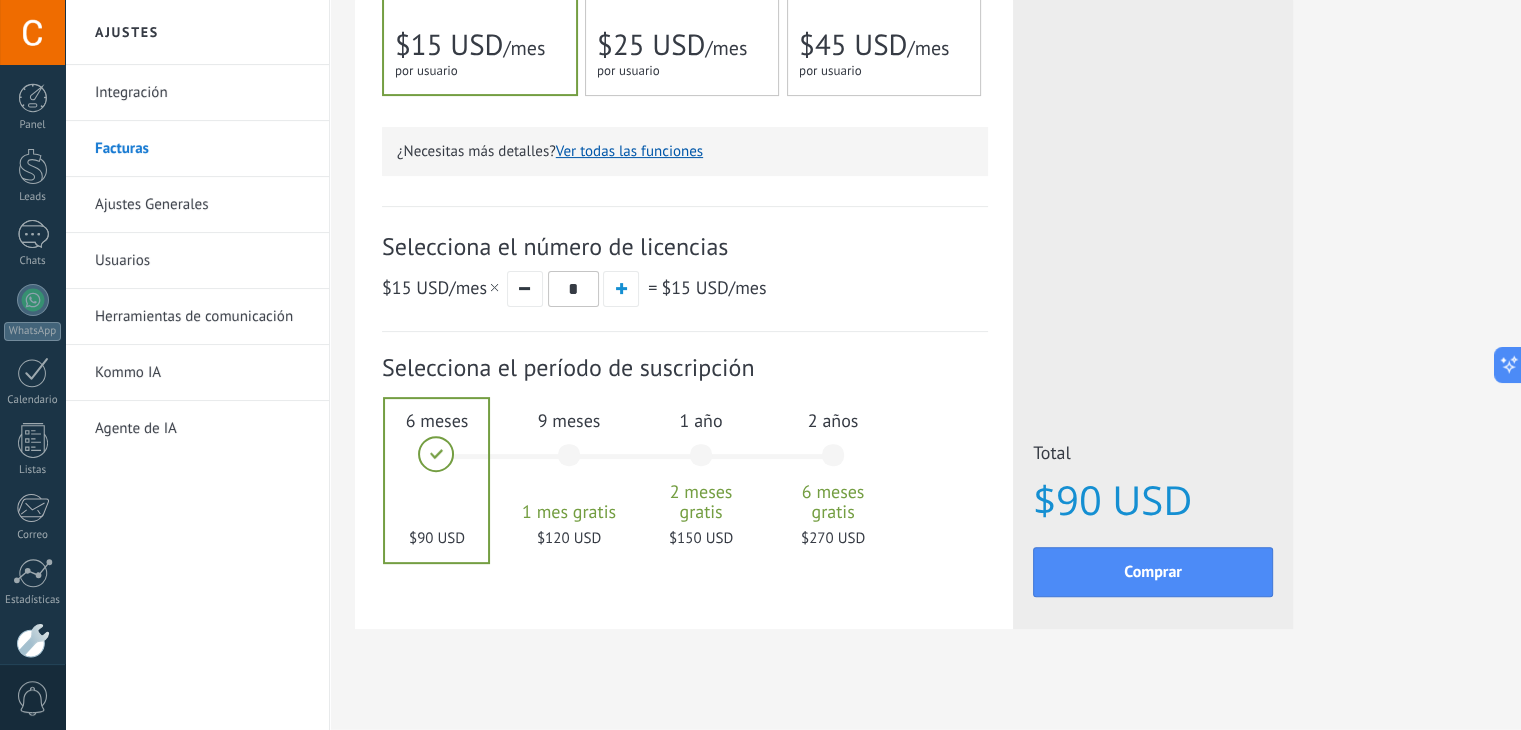 click on "$25 USD" at bounding box center (651, 45) 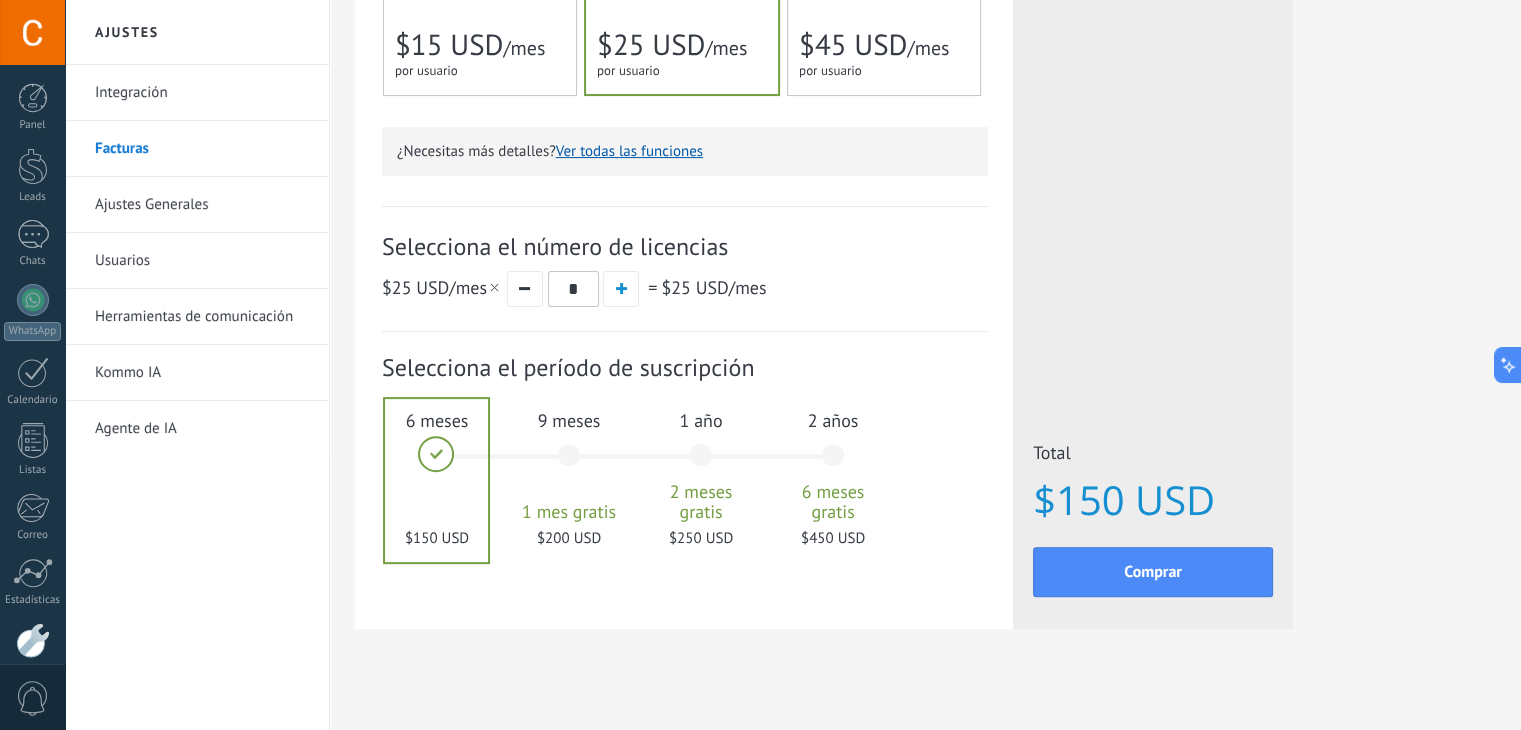 click on "for 1 user
for 1 user
por usuario
为1个用户
para 1 usuário
untuk 1 pengguna
1 kullanıcı için" at bounding box center (470, 71) 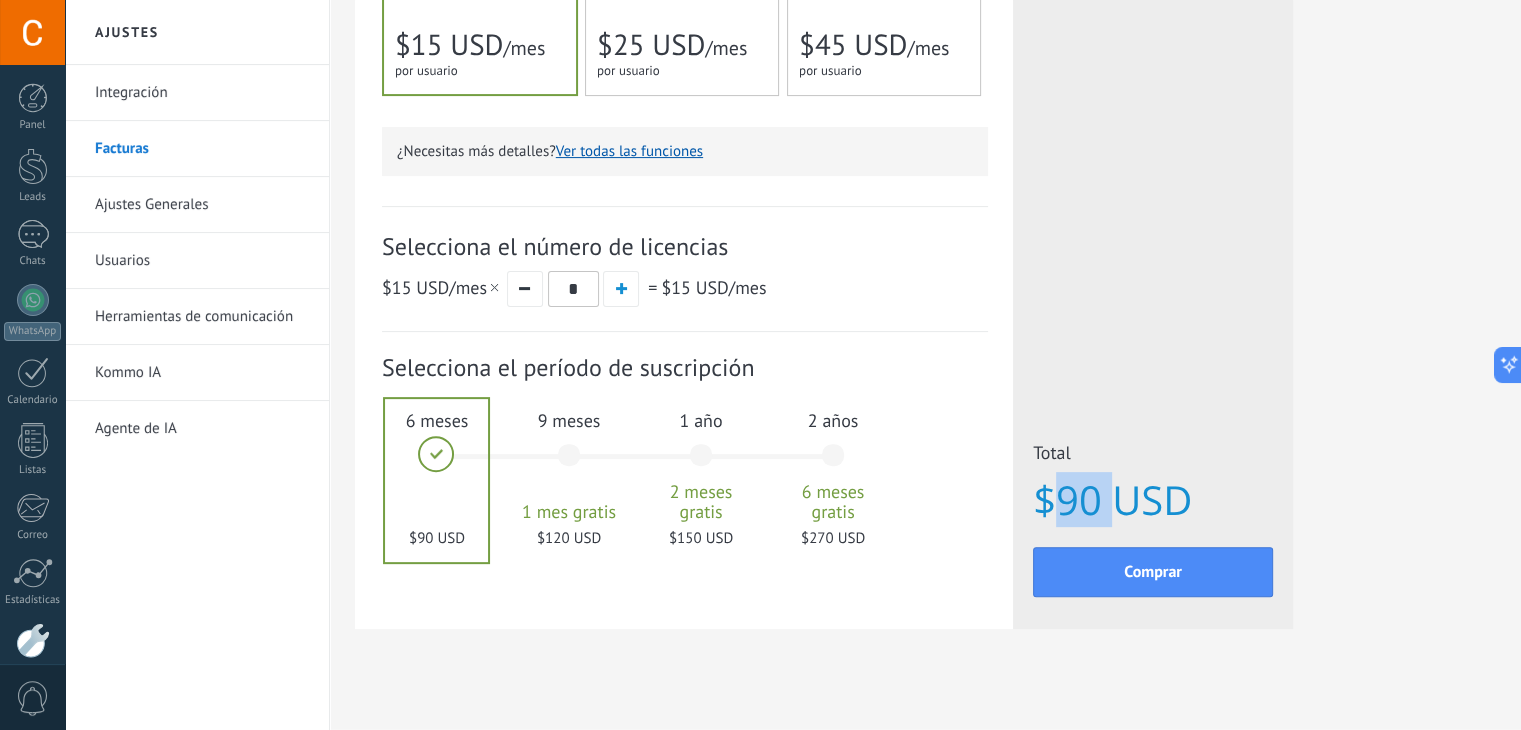 drag, startPoint x: 1116, startPoint y: 511, endPoint x: 1062, endPoint y: 502, distance: 54.74486 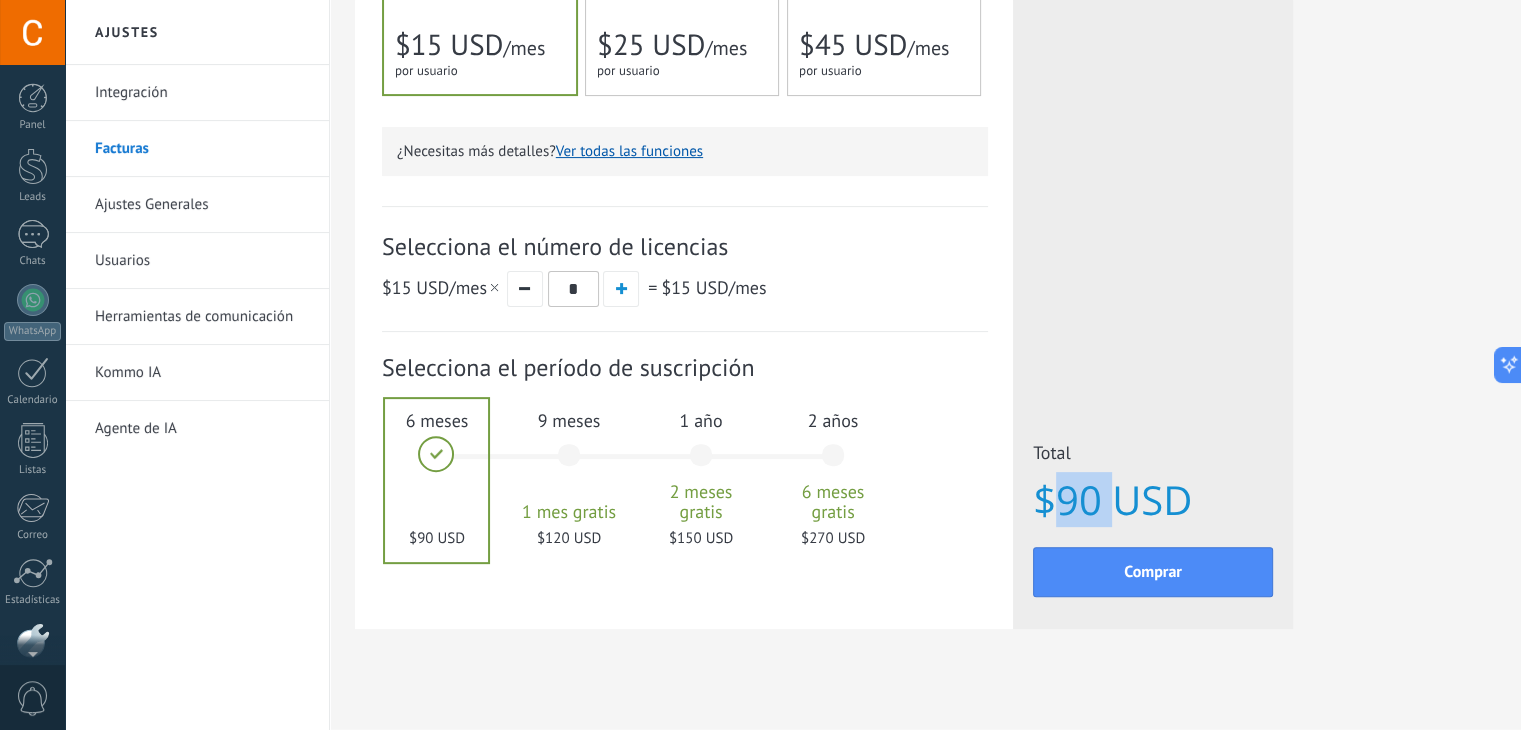 scroll, scrollTop: 101, scrollLeft: 0, axis: vertical 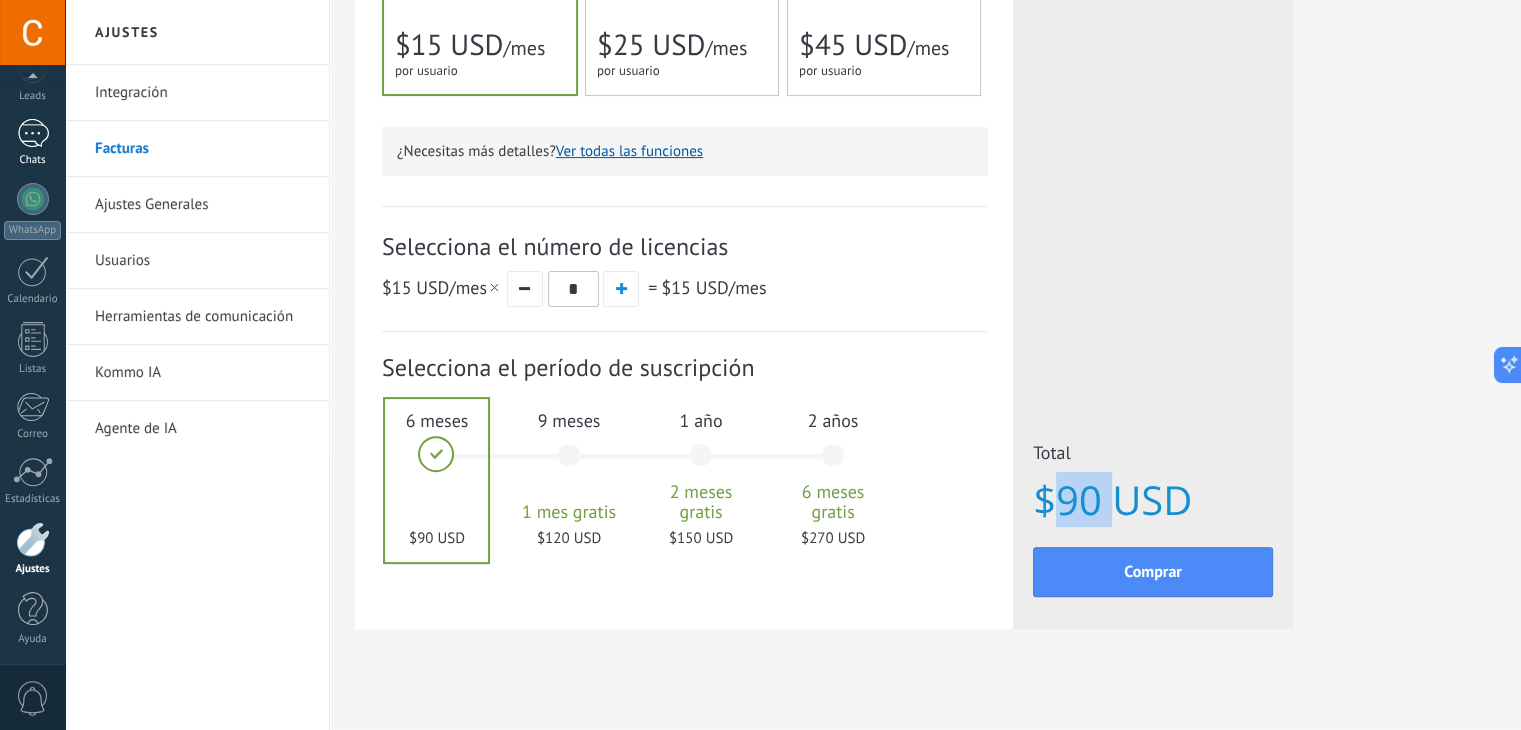 click on "Chats" at bounding box center (33, 160) 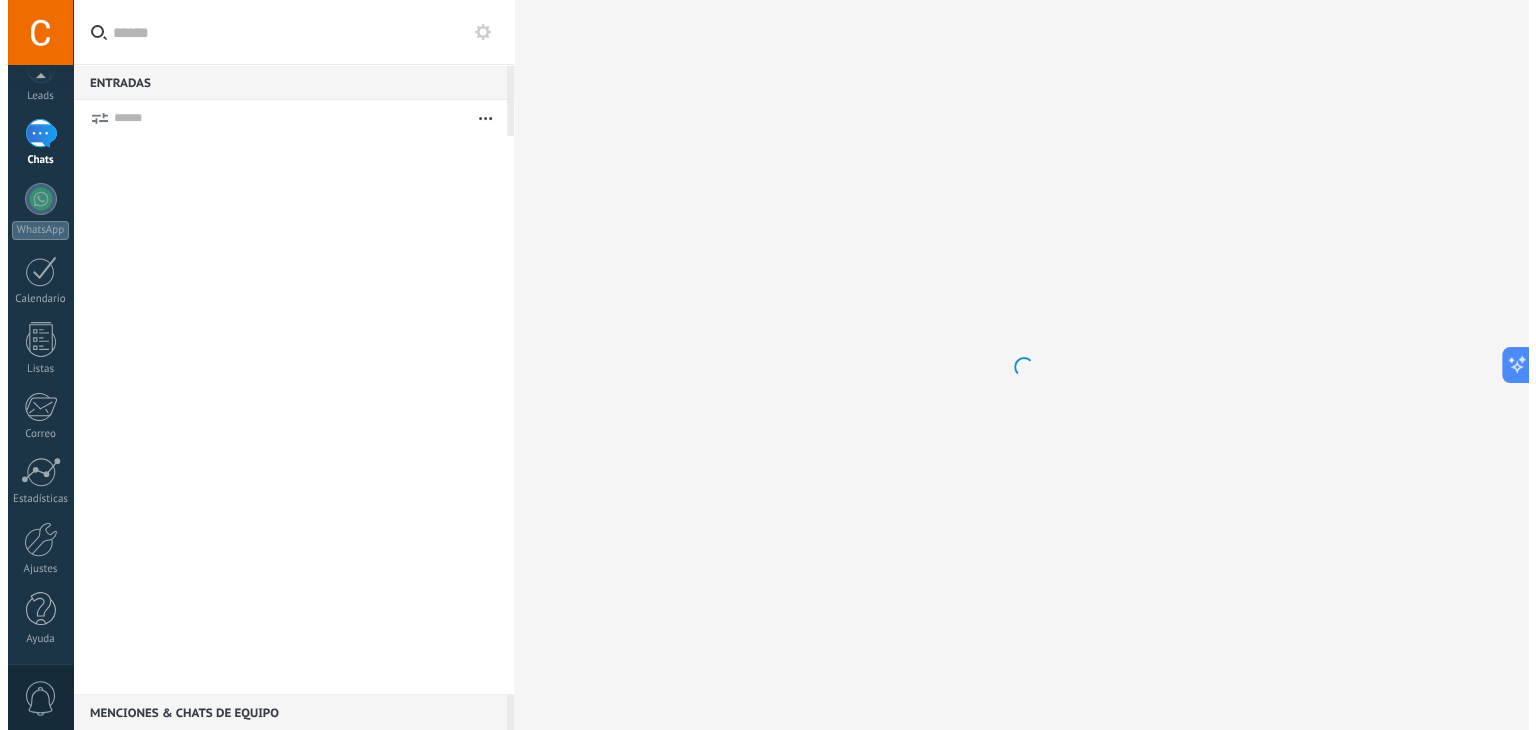 scroll, scrollTop: 0, scrollLeft: 0, axis: both 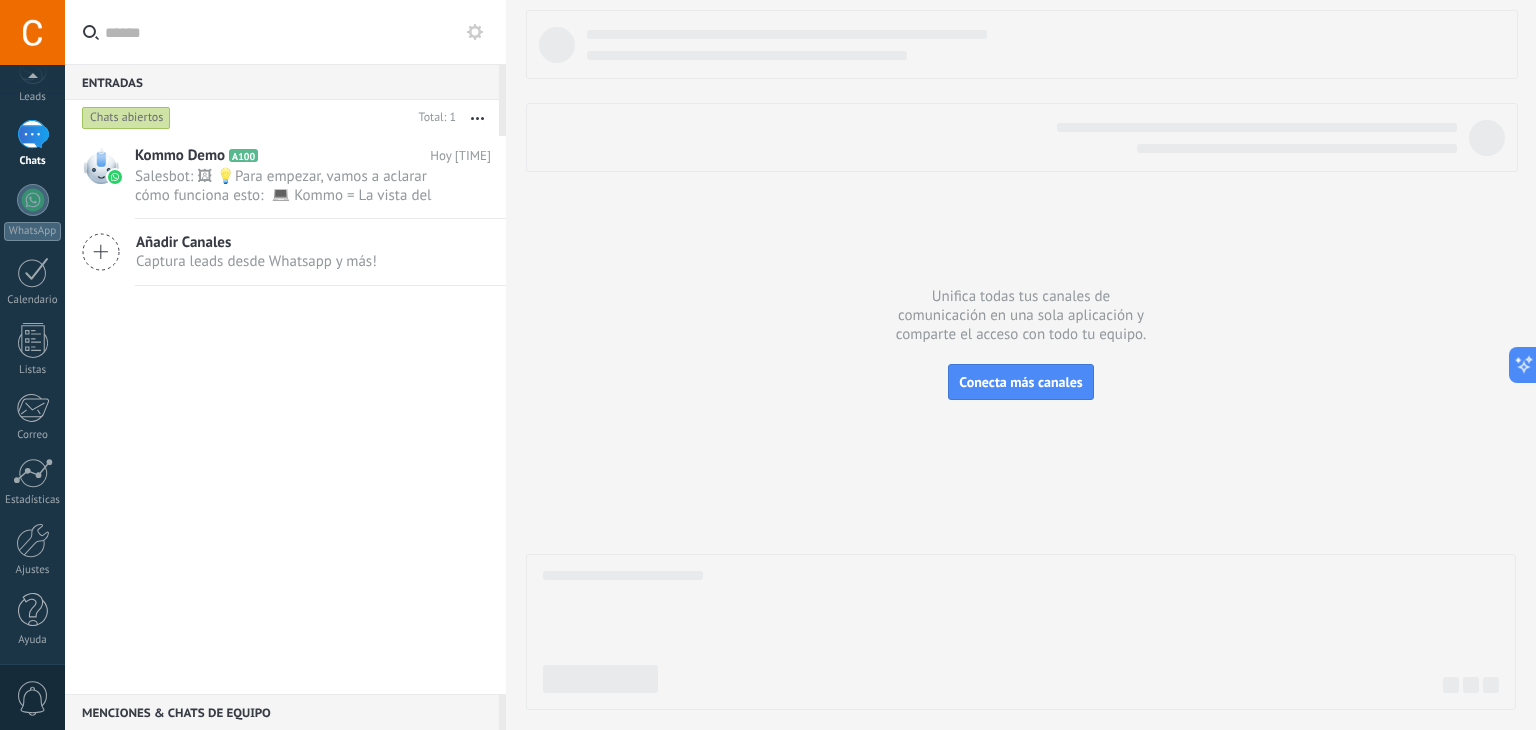 click on "Panel
Leads
Chats
WhatsApp
Clientes" at bounding box center [32, 325] 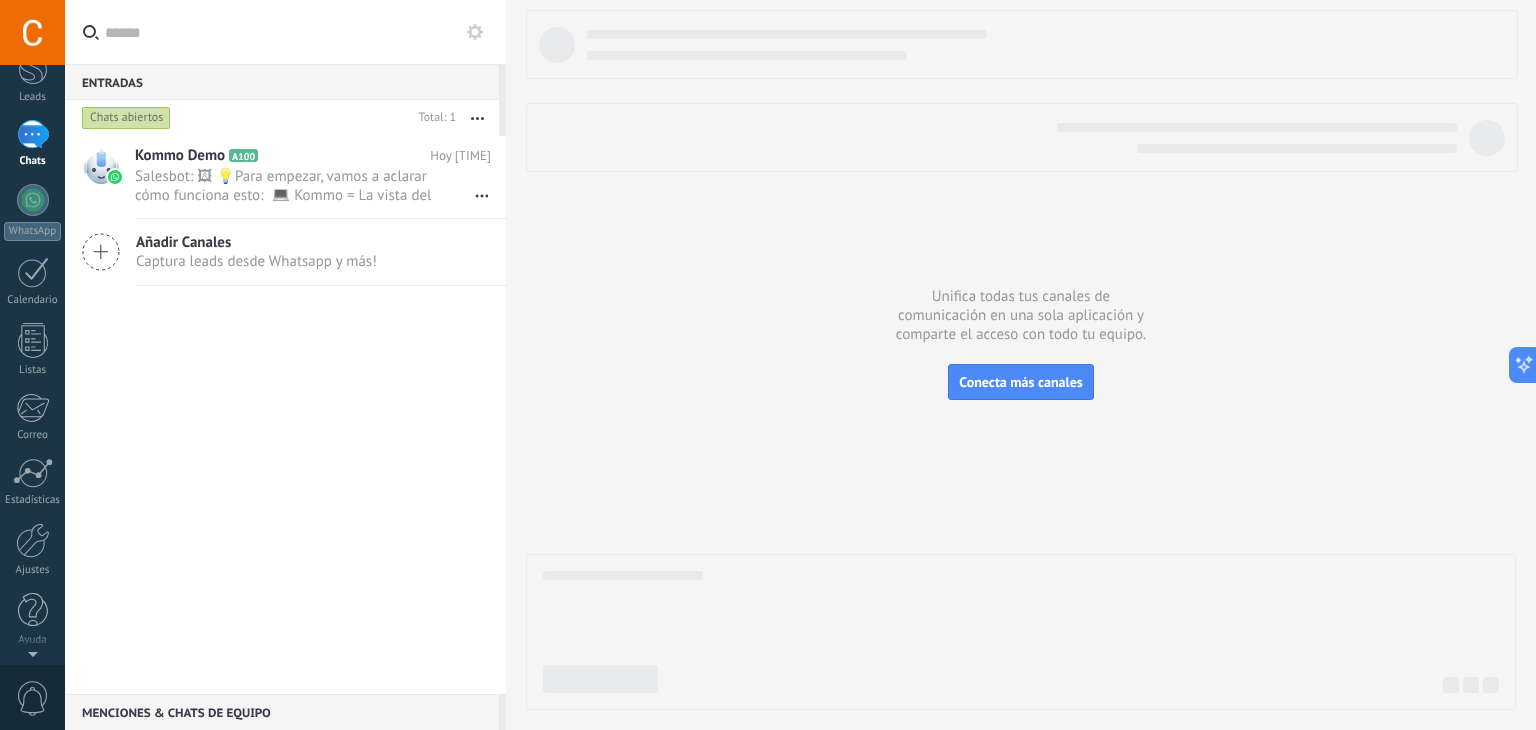 scroll, scrollTop: 0, scrollLeft: 0, axis: both 